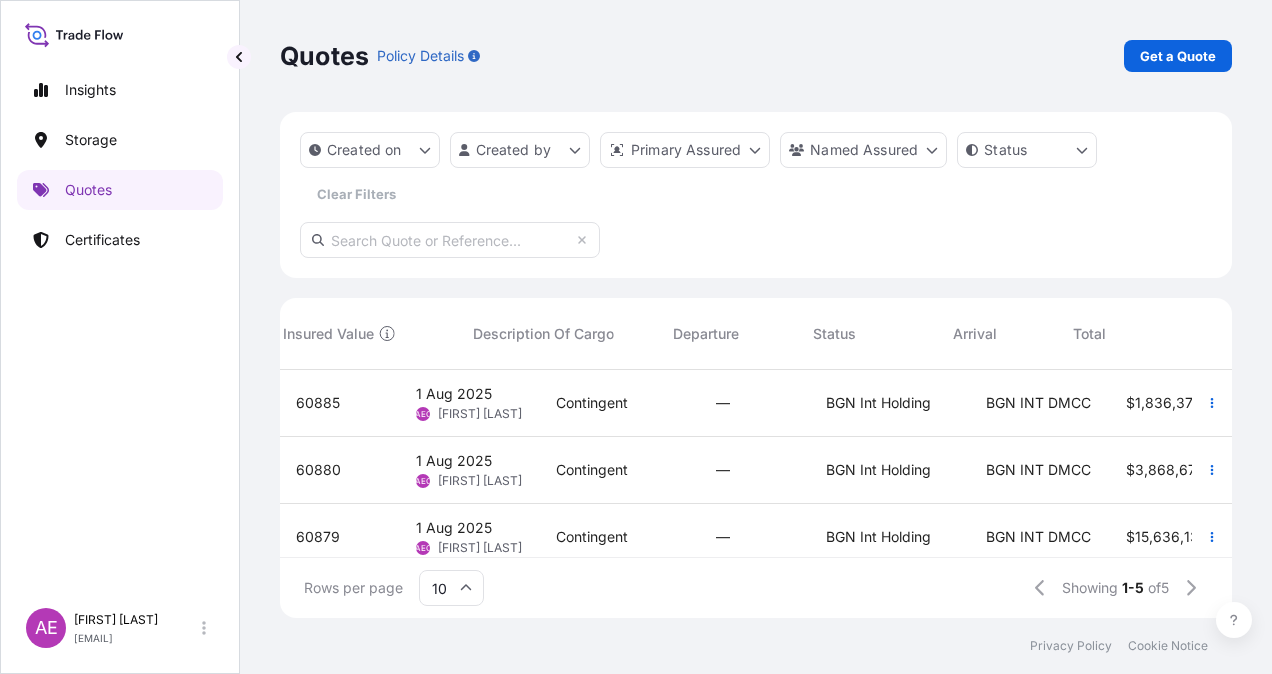 scroll, scrollTop: 0, scrollLeft: 0, axis: both 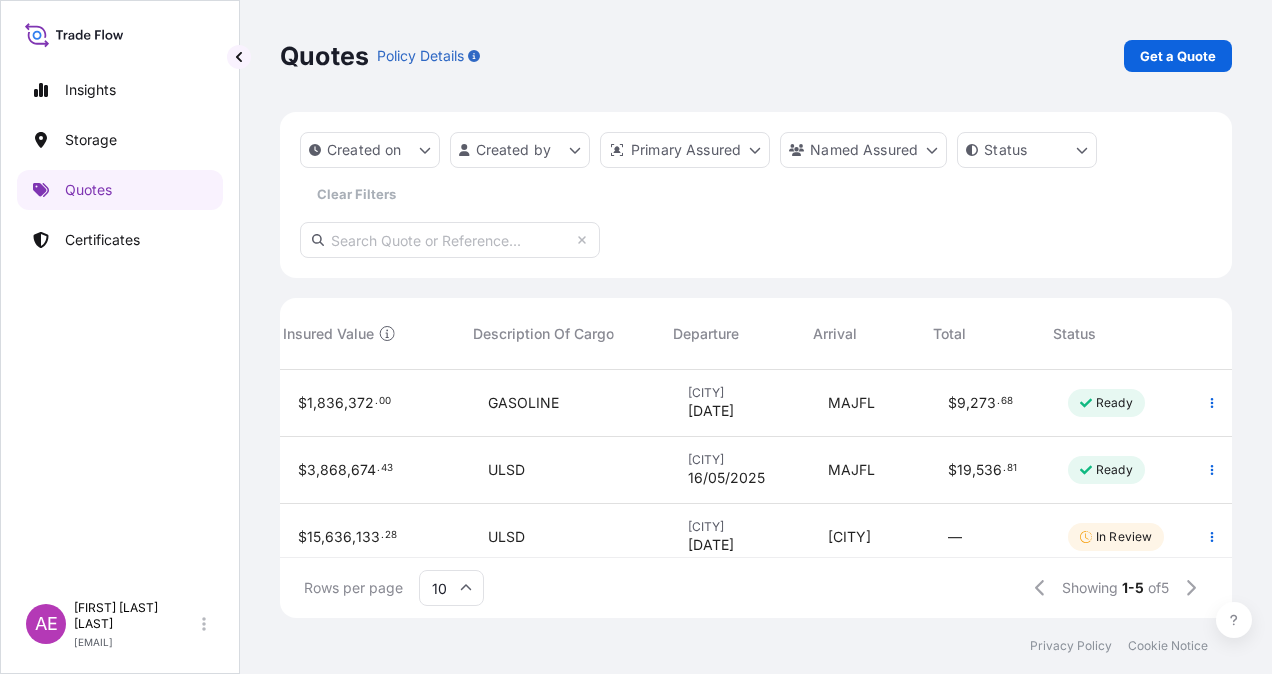 click on "Rows per page 10 Showing 1-5 of  5" at bounding box center [756, 587] 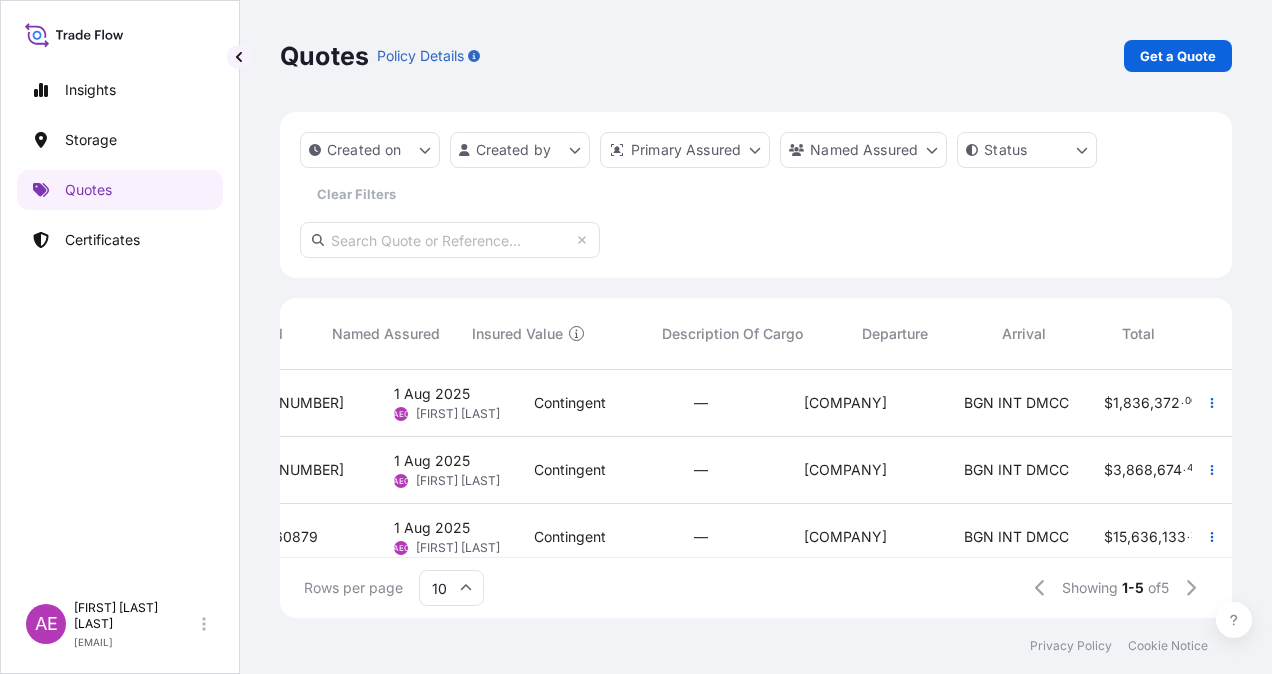 scroll, scrollTop: 0, scrollLeft: 0, axis: both 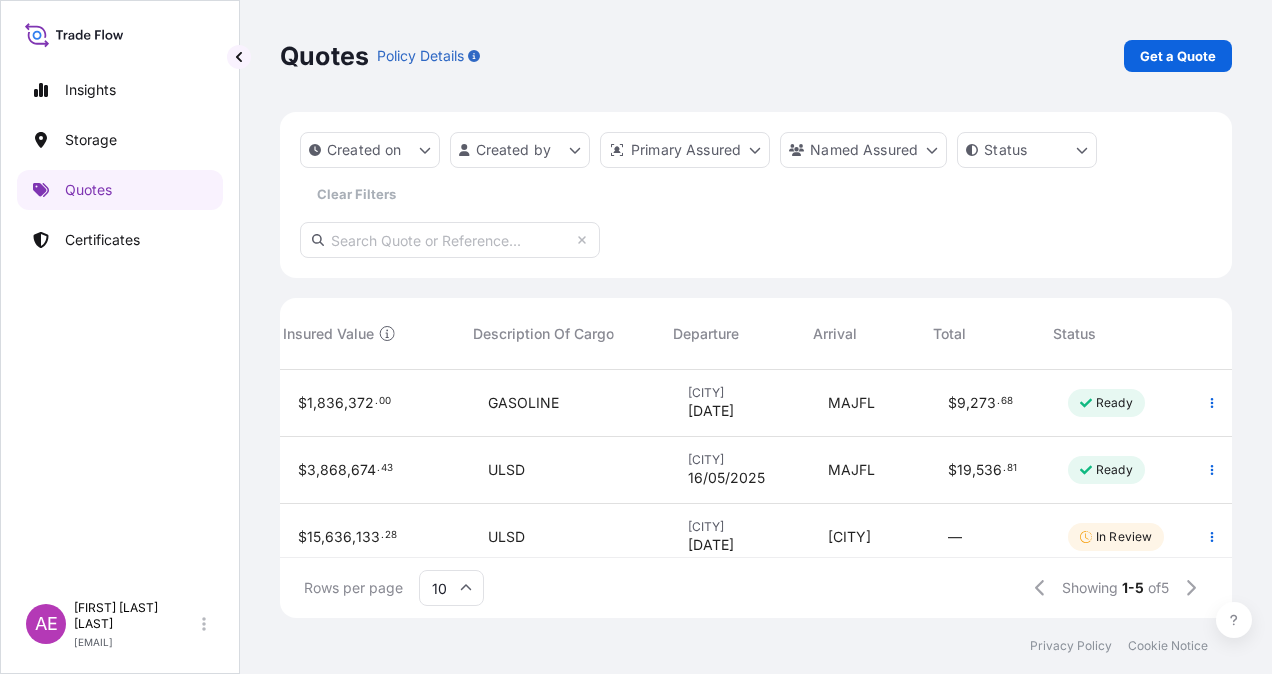 click on "Ready" at bounding box center [1114, 403] 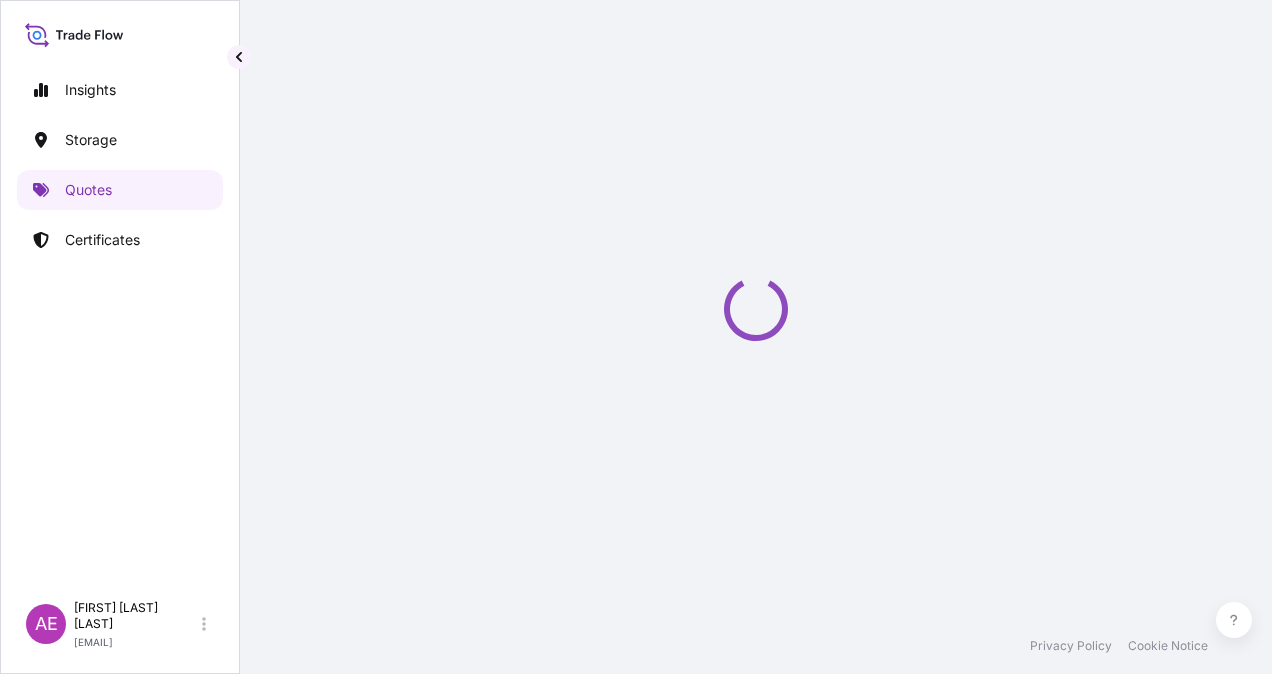 select on "Ocean Vessel" 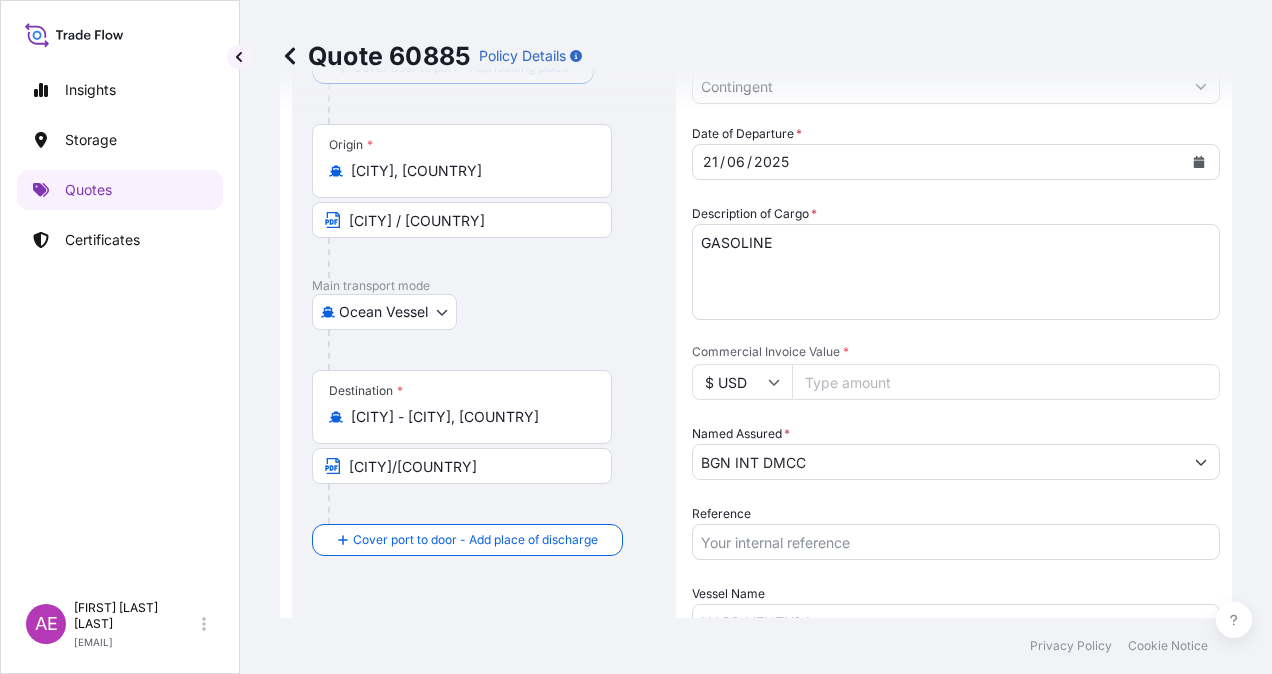 scroll, scrollTop: 0, scrollLeft: 0, axis: both 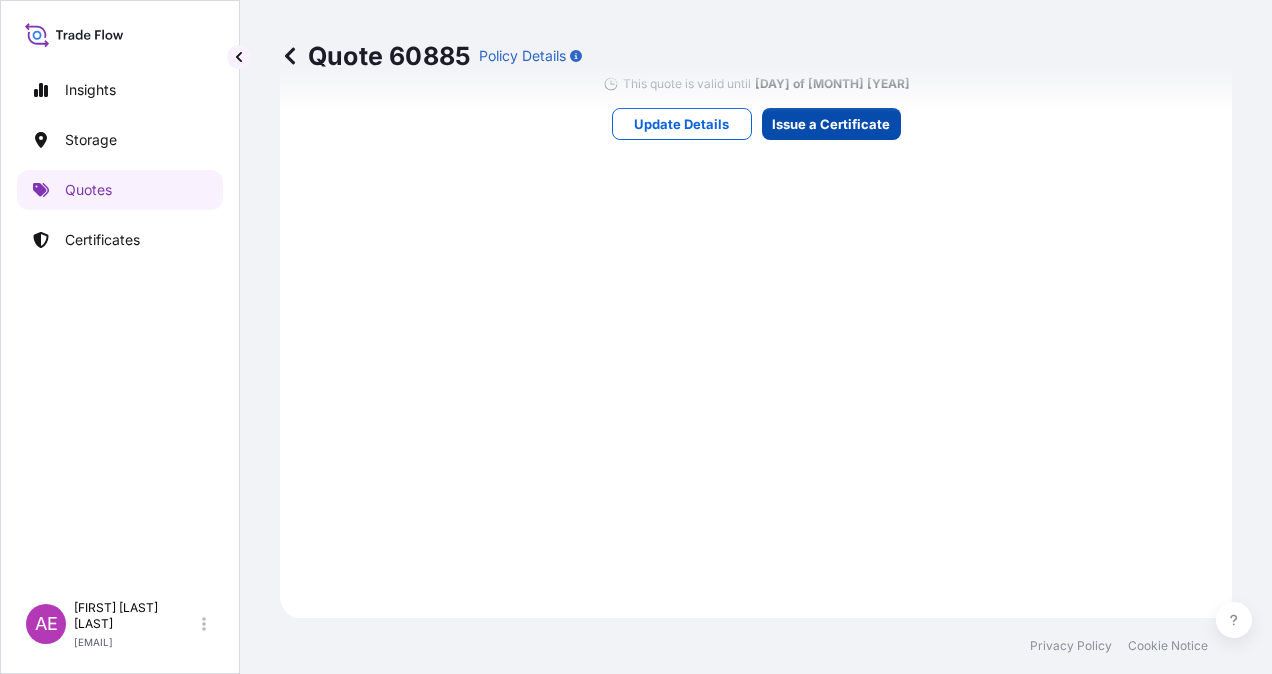 click on "Quote 60885 Policy Details Route Details   Cover door to port - Add loading place Place of loading Road / Inland Road / Inland Origin * Amsterdam, Netherlands AMSTERDAM / NETHERLANDS Main transport mode Ocean Vessel Ocean Vessel Air Land Destination * MAJFL - Jorf Lasfar, Morocco JORF LASFAR/MOROCCO Cover port to door - Add place of discharge Road / Inland Road / Inland Place of Discharge Shipment Details Coverage Type * Contingent Date of Departure * 21 / 06 / 2025 Cargo Category * LPG, Crude Oil, Utility Fuel, Mid Distillates and Specialities, Fertilisers Description of Cargo * GASOLINE
Commercial Invoice Value   * $ USD 1836372 Named Assured * BGN INT DMCC Packing Category Type to search a container mode Please select a primary mode of transportation first. Reference Vessel Name NORD VENTURA Marks & Numbers PO NO:25Y0155400 Quantity M/Tonn:2.024,53 Premium: USD 91,82 Letter of Credit This shipment has a letter of credit Letter of credit * Letter of credit may not exceed 12000 characters Cancel Changes $" at bounding box center (756, 309) 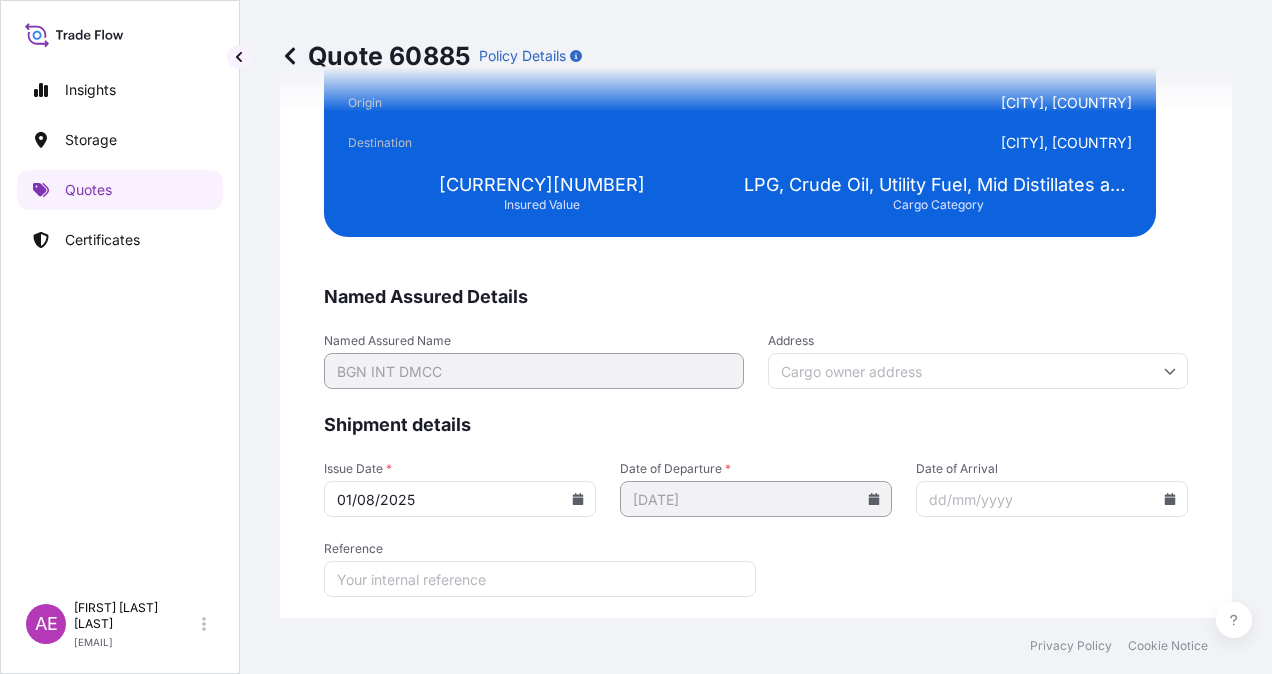 scroll, scrollTop: 3843, scrollLeft: 0, axis: vertical 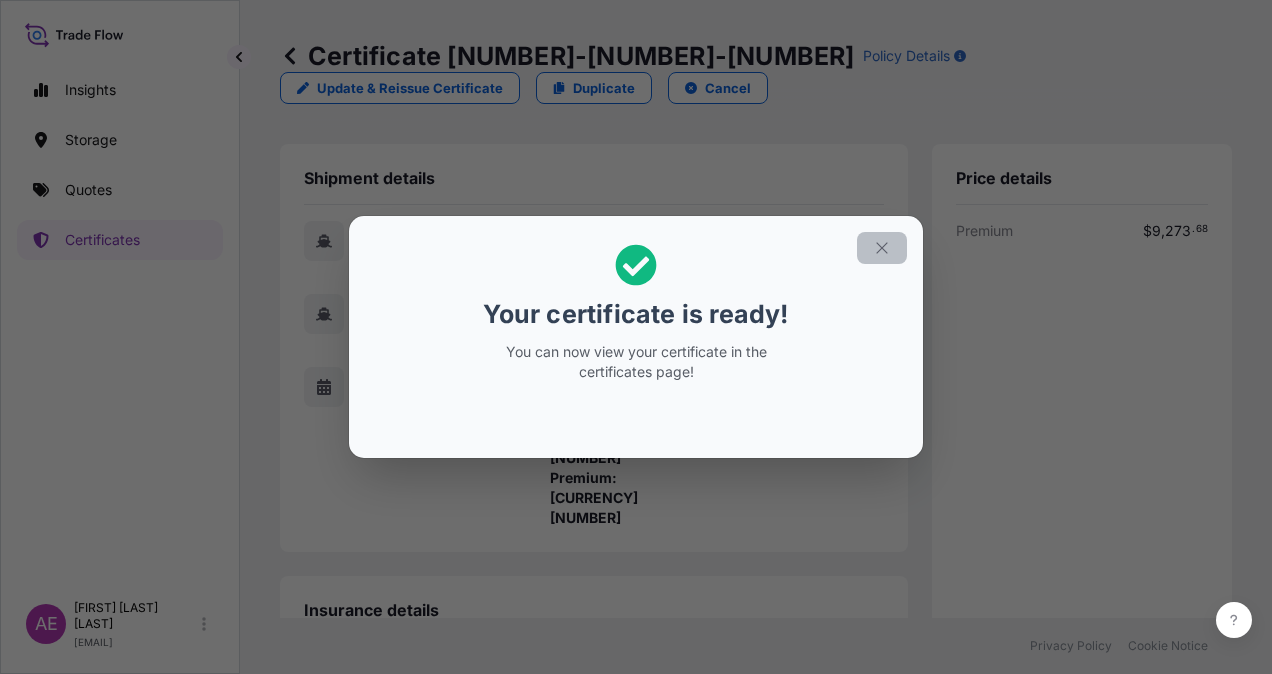 click 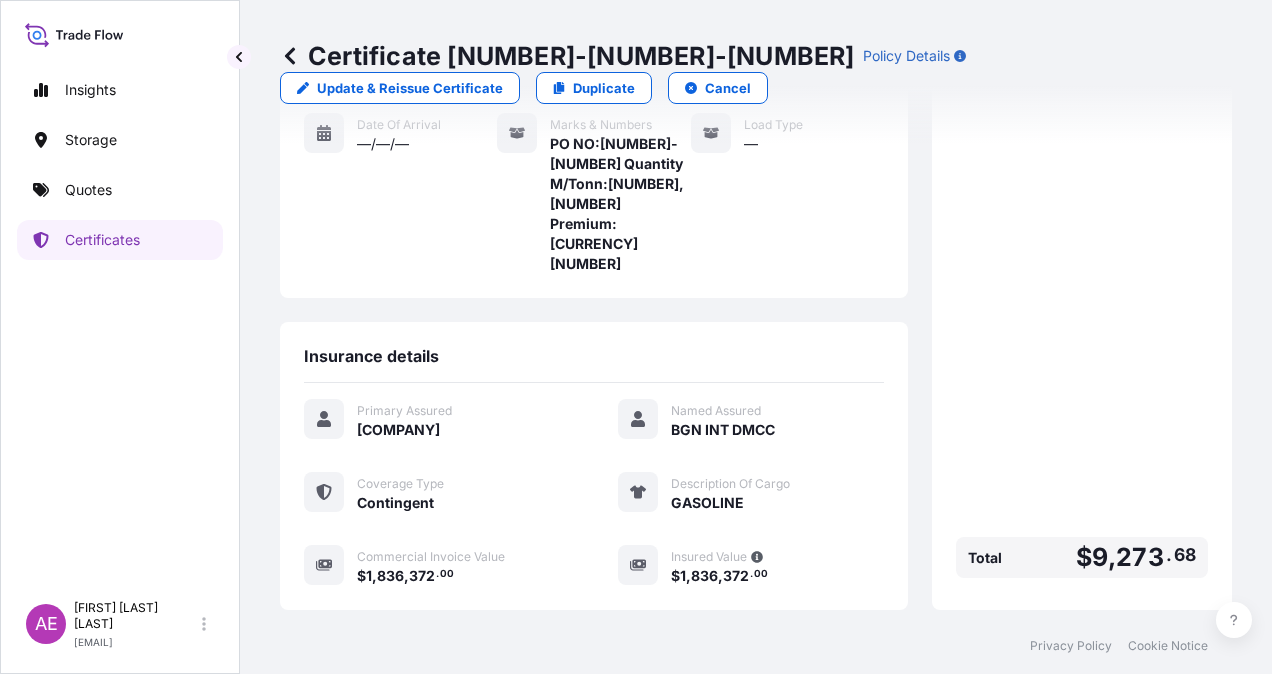 scroll, scrollTop: 421, scrollLeft: 0, axis: vertical 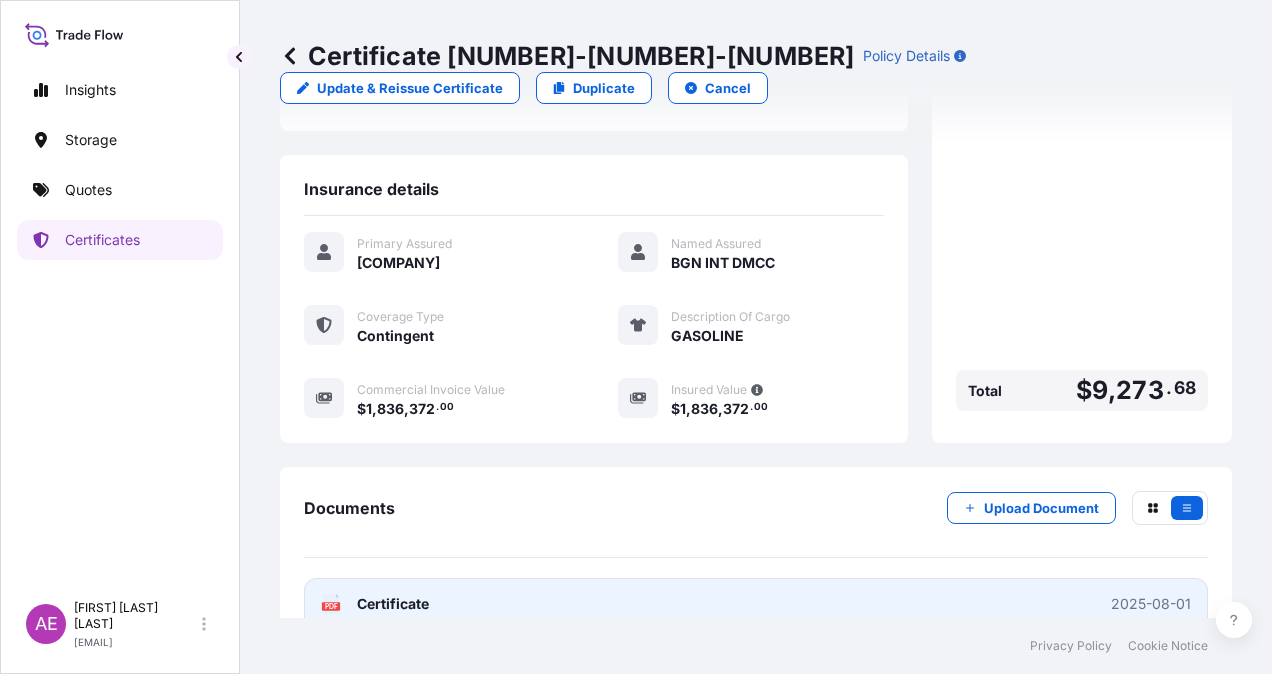 click on "Certificate" at bounding box center (393, 604) 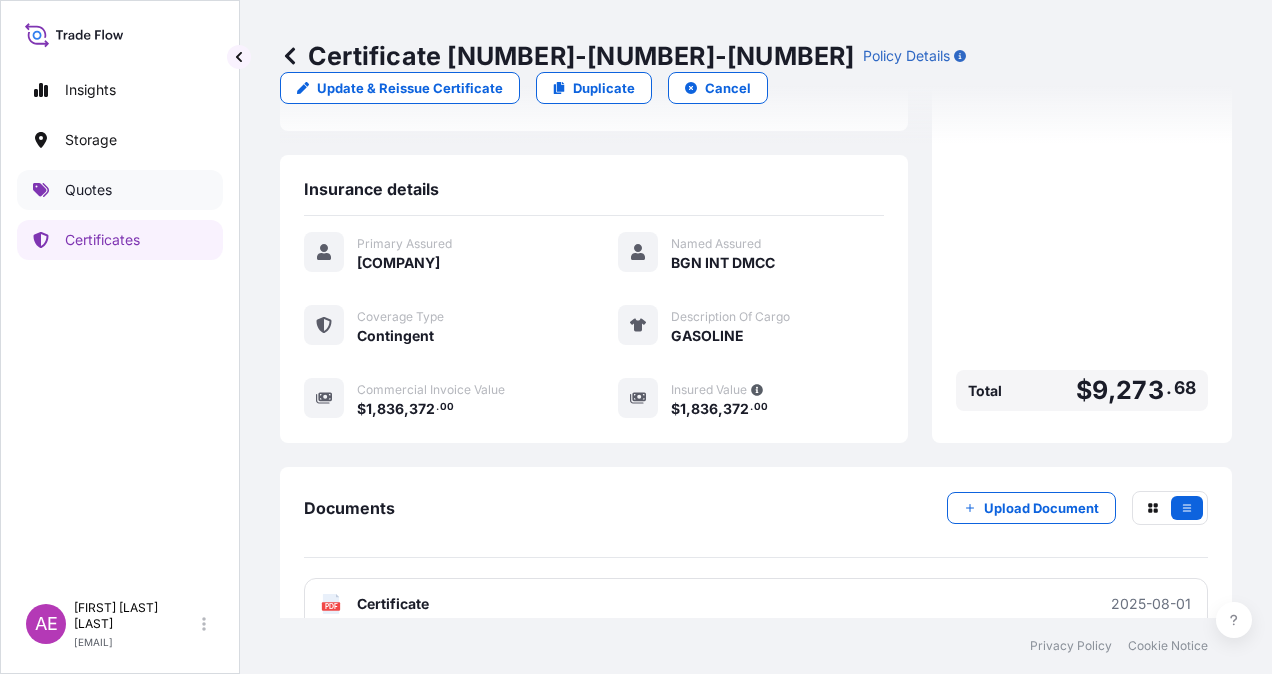 click on "Quotes" at bounding box center (88, 190) 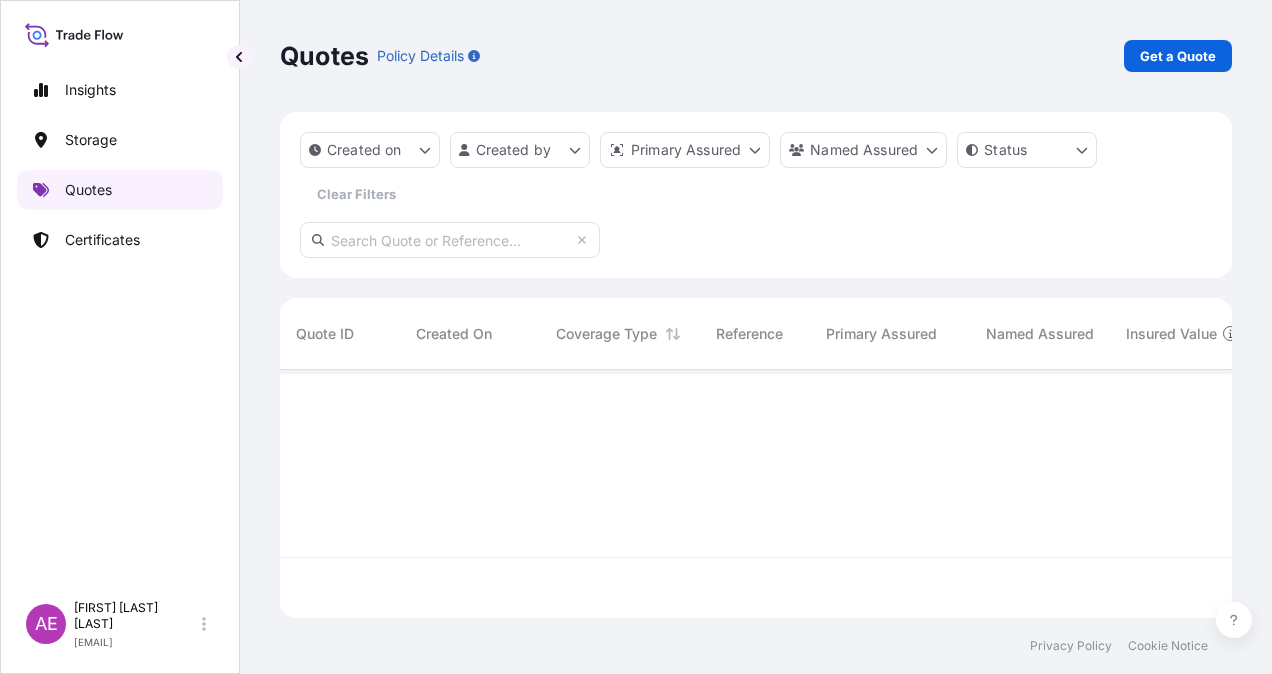 scroll, scrollTop: 16, scrollLeft: 16, axis: both 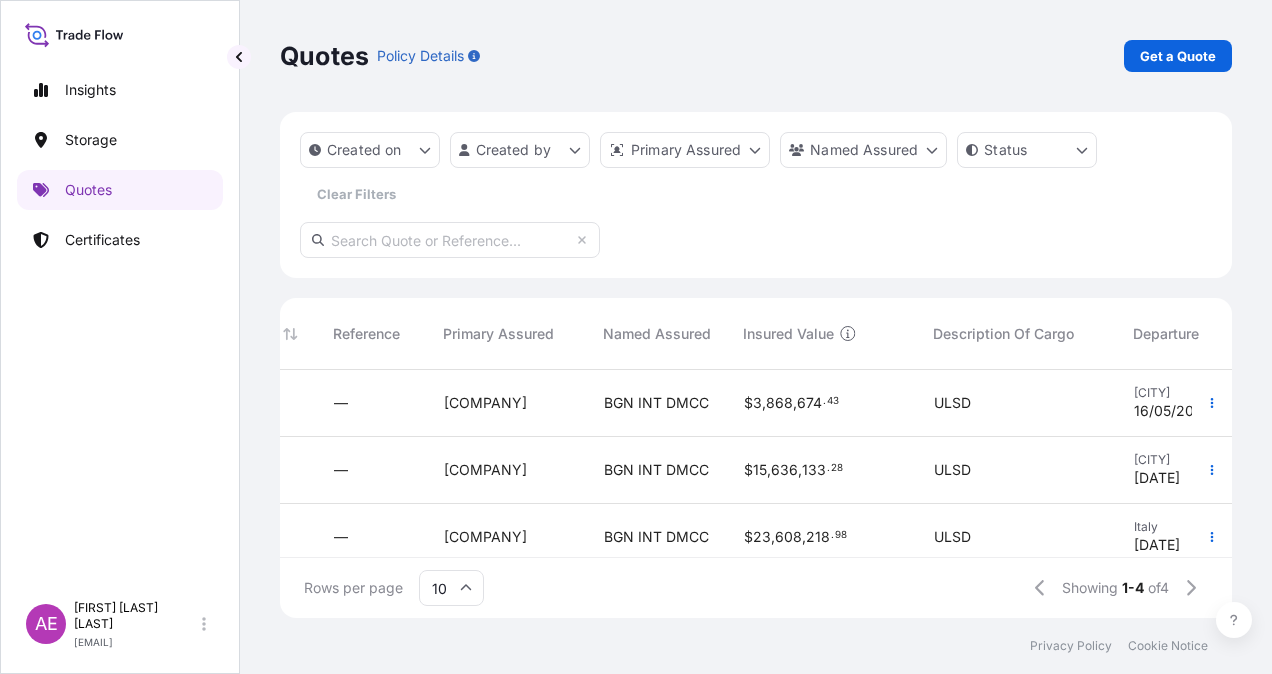 click on "$ 3 , 868 , 674 . 43" at bounding box center [823, 403] 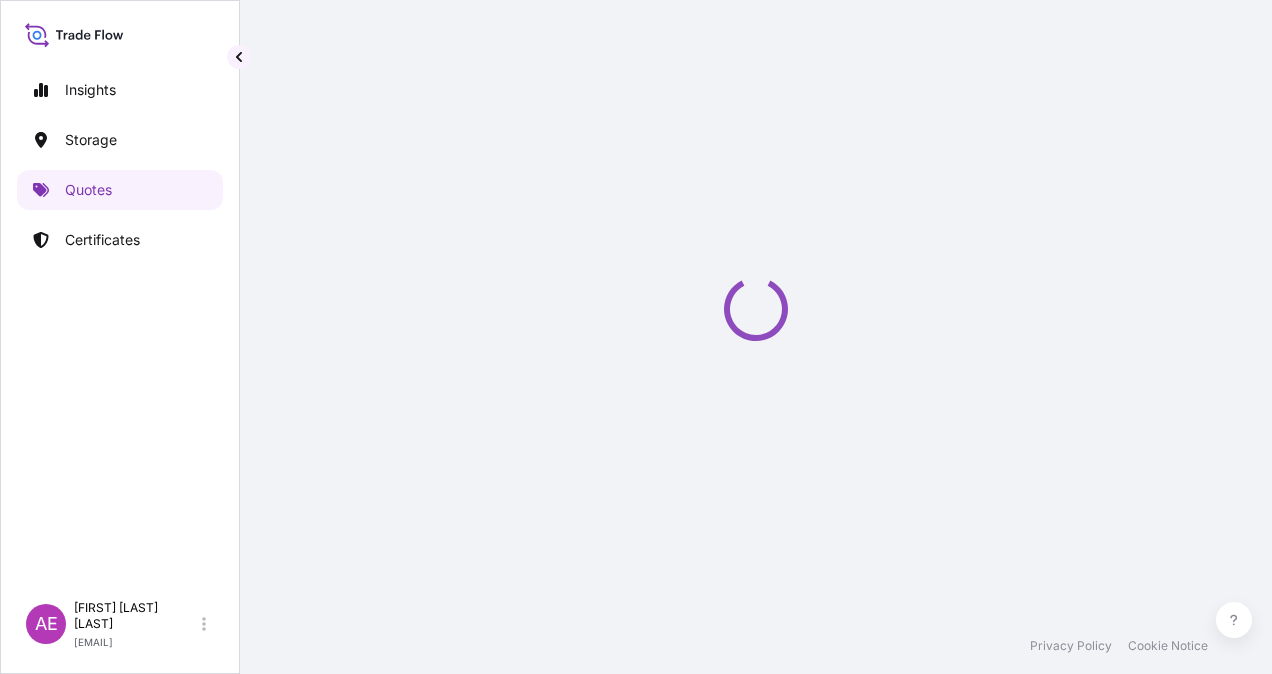 select on "Ocean Vessel" 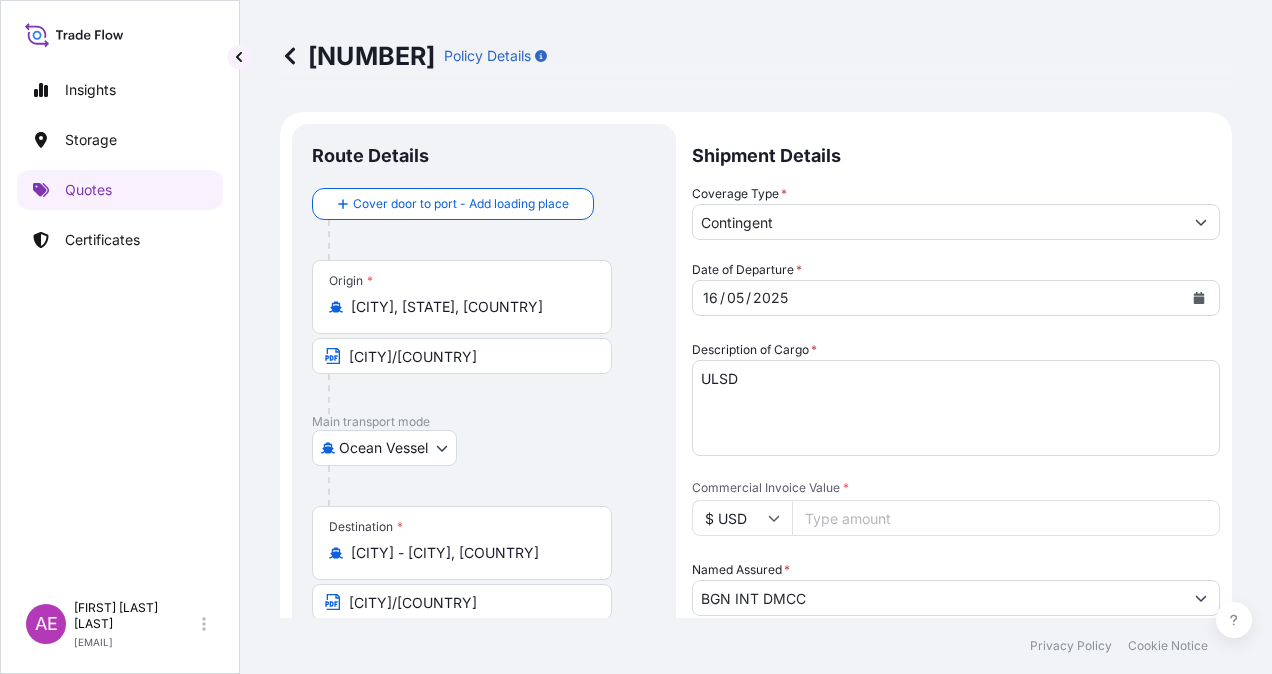 scroll, scrollTop: 300, scrollLeft: 0, axis: vertical 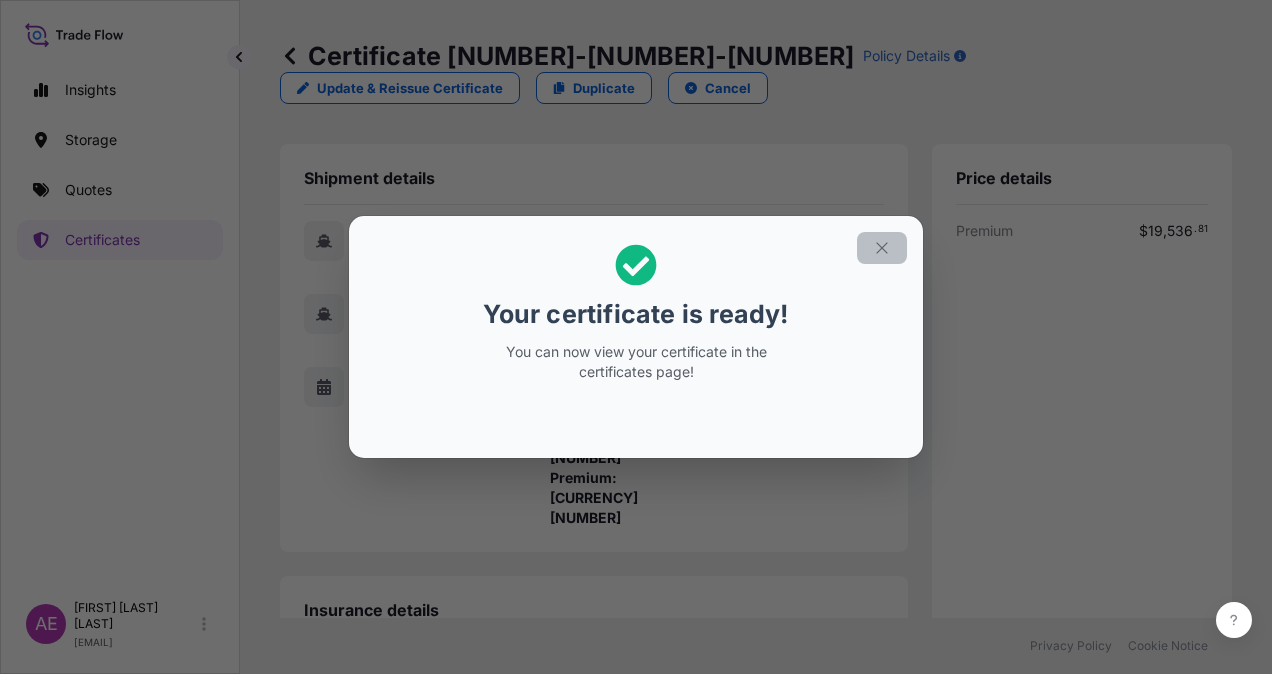 click 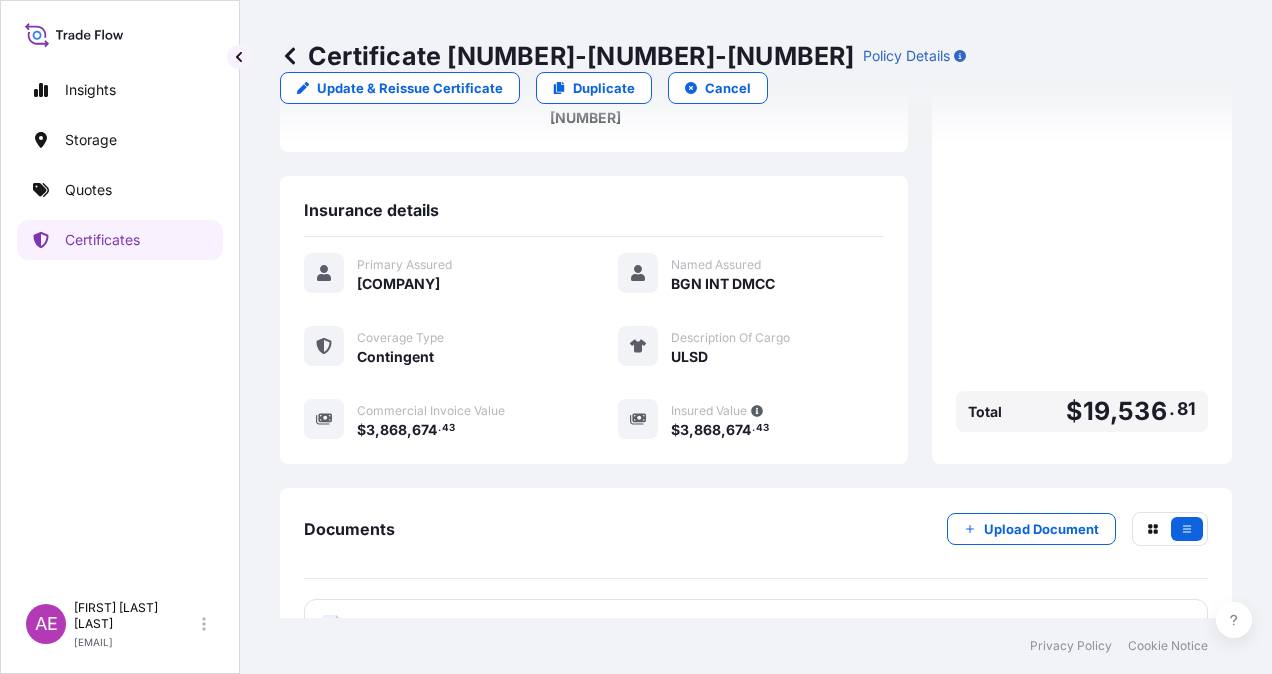scroll, scrollTop: 441, scrollLeft: 0, axis: vertical 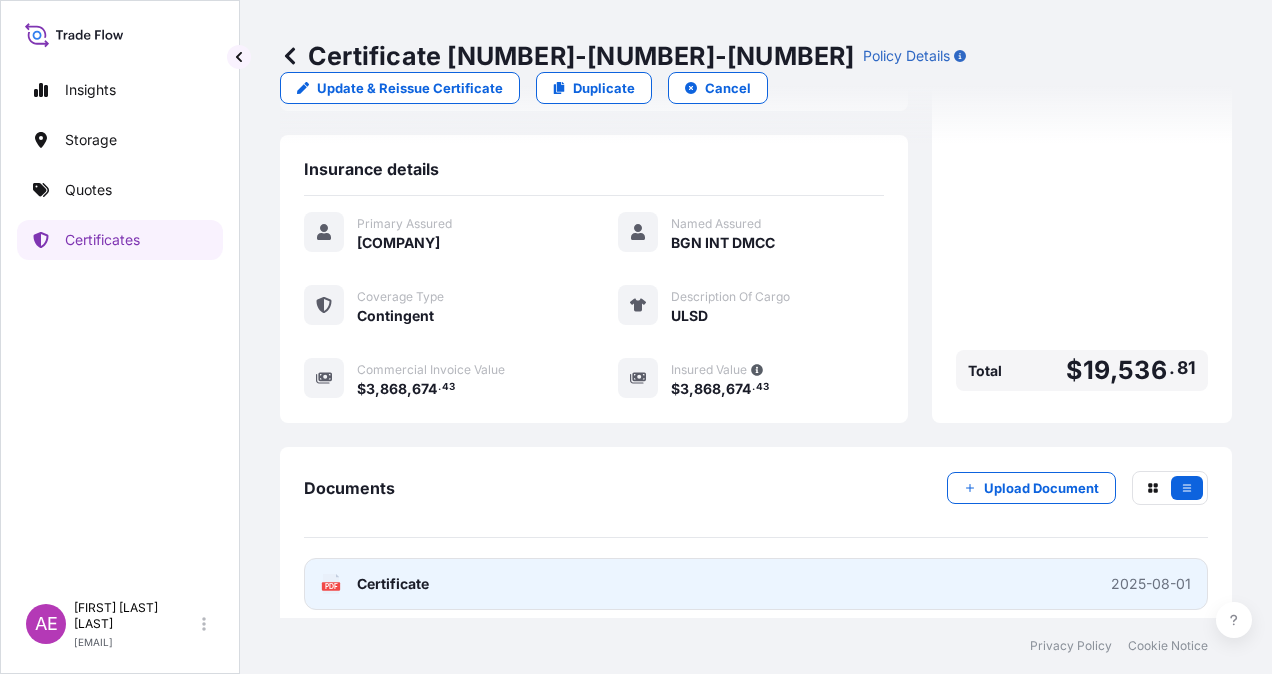click on "Certificate" at bounding box center [393, 584] 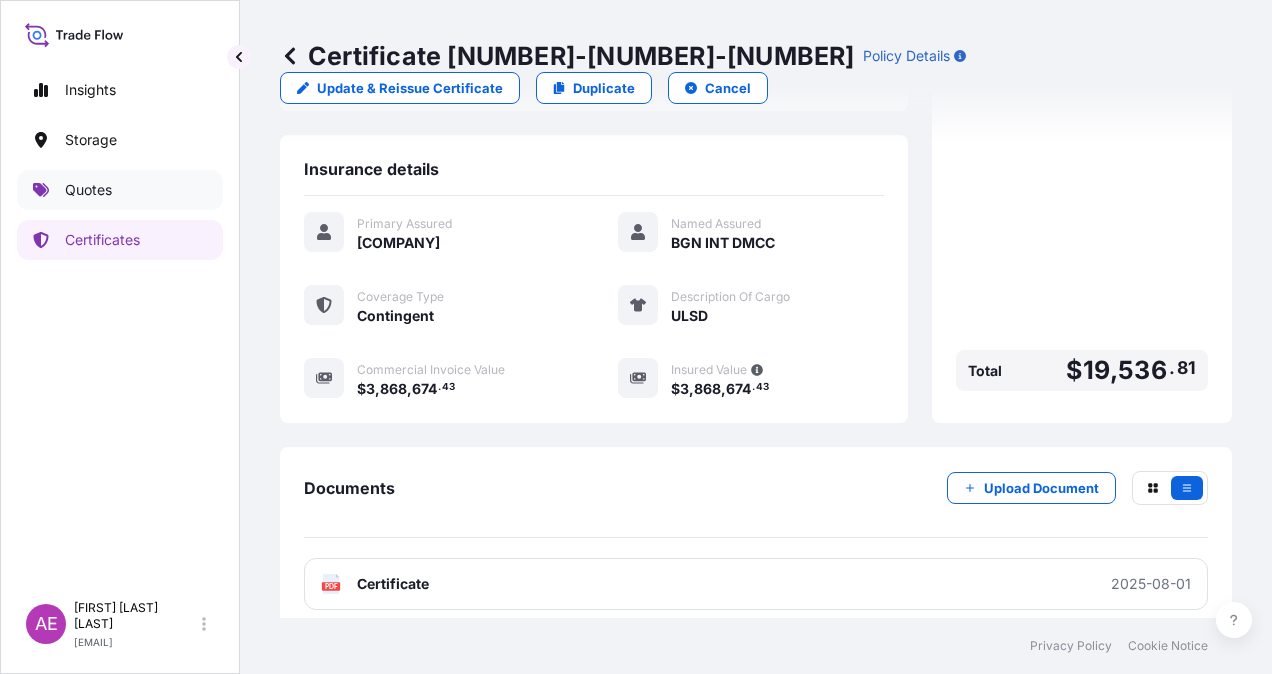 click on "Quotes" at bounding box center (88, 190) 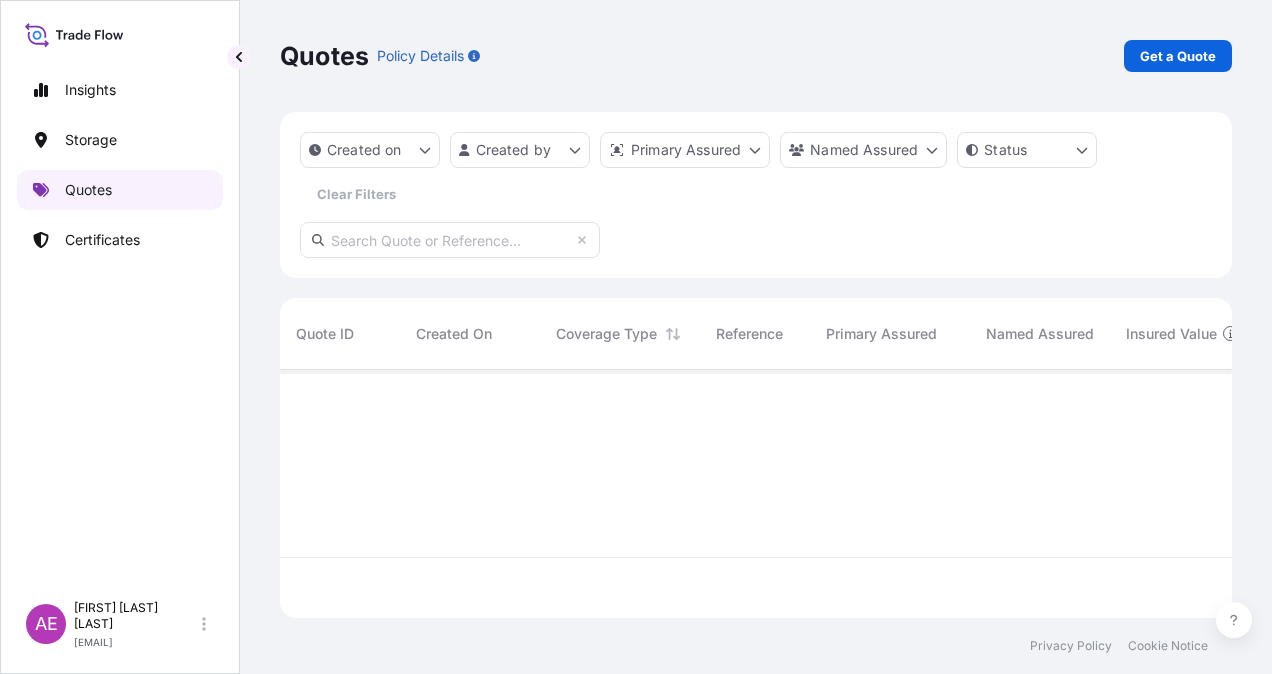 scroll, scrollTop: 16, scrollLeft: 16, axis: both 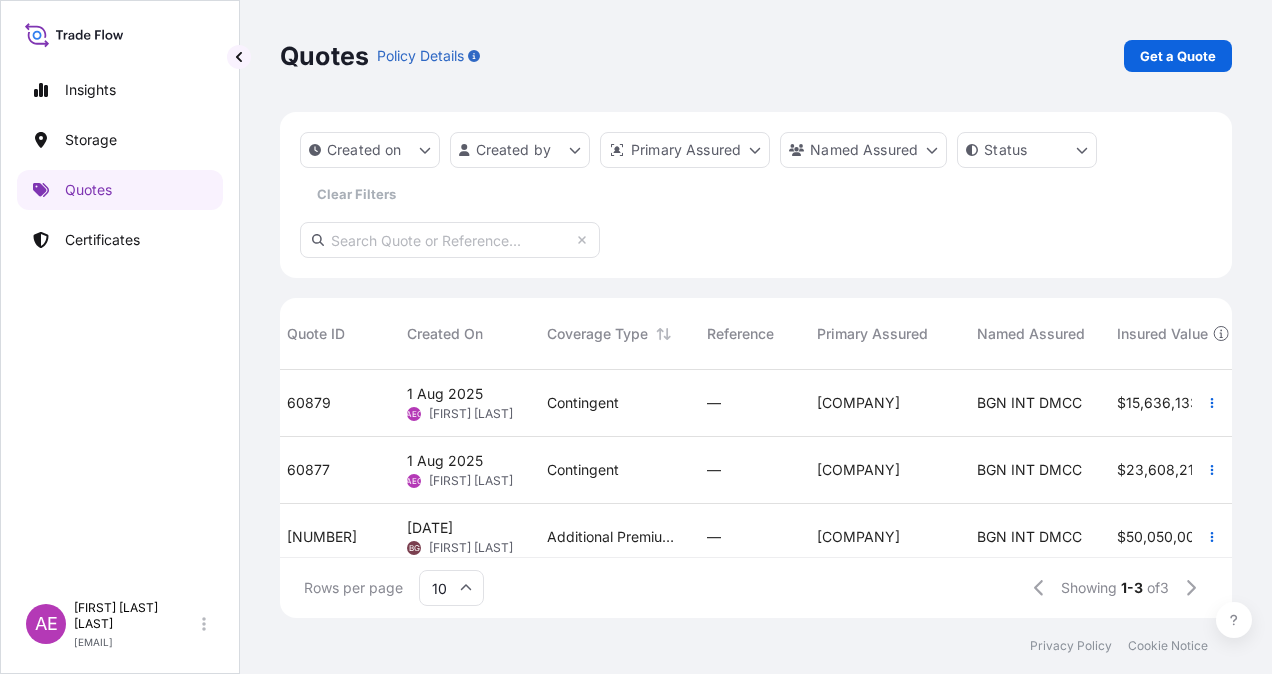 click on "Contingent" at bounding box center [583, 470] 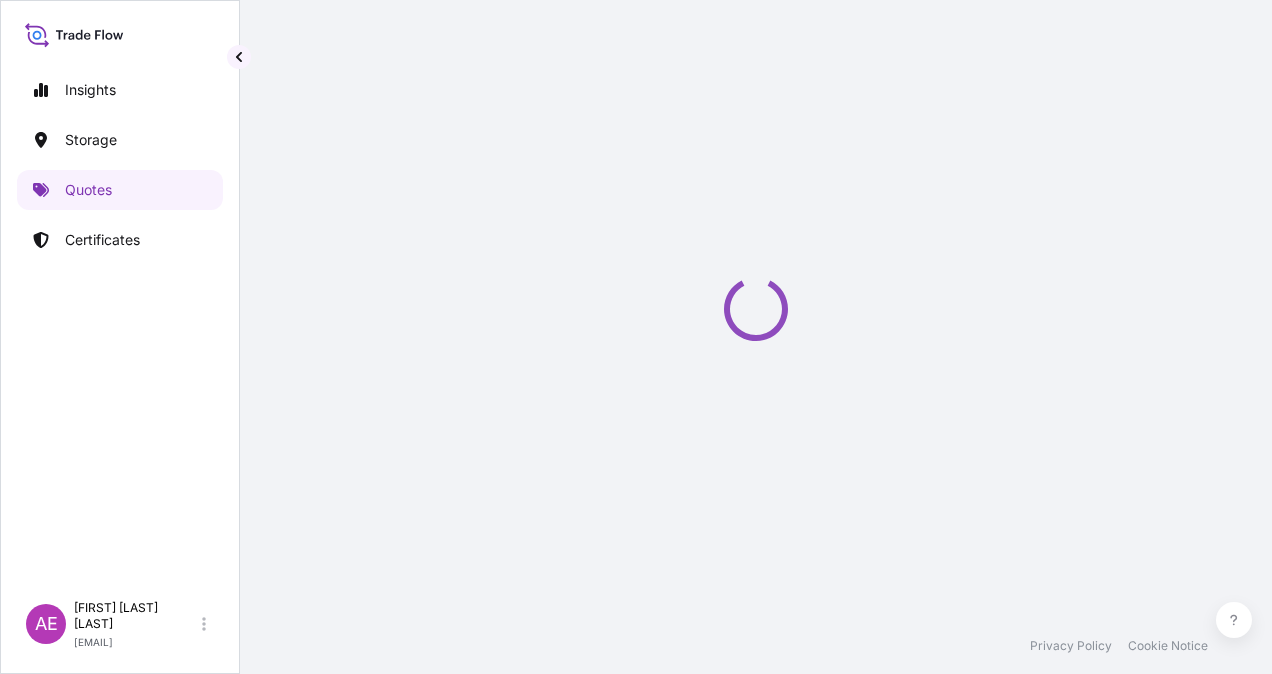 select on "Ocean Vessel" 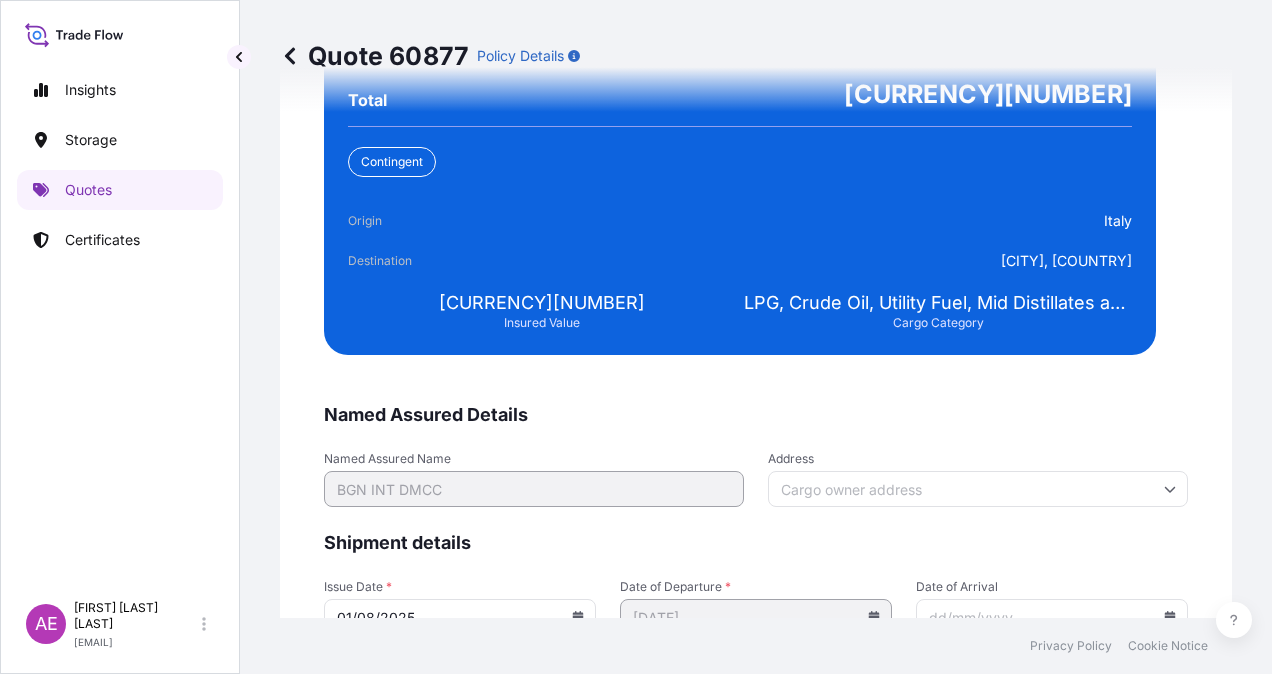 scroll, scrollTop: 3843, scrollLeft: 0, axis: vertical 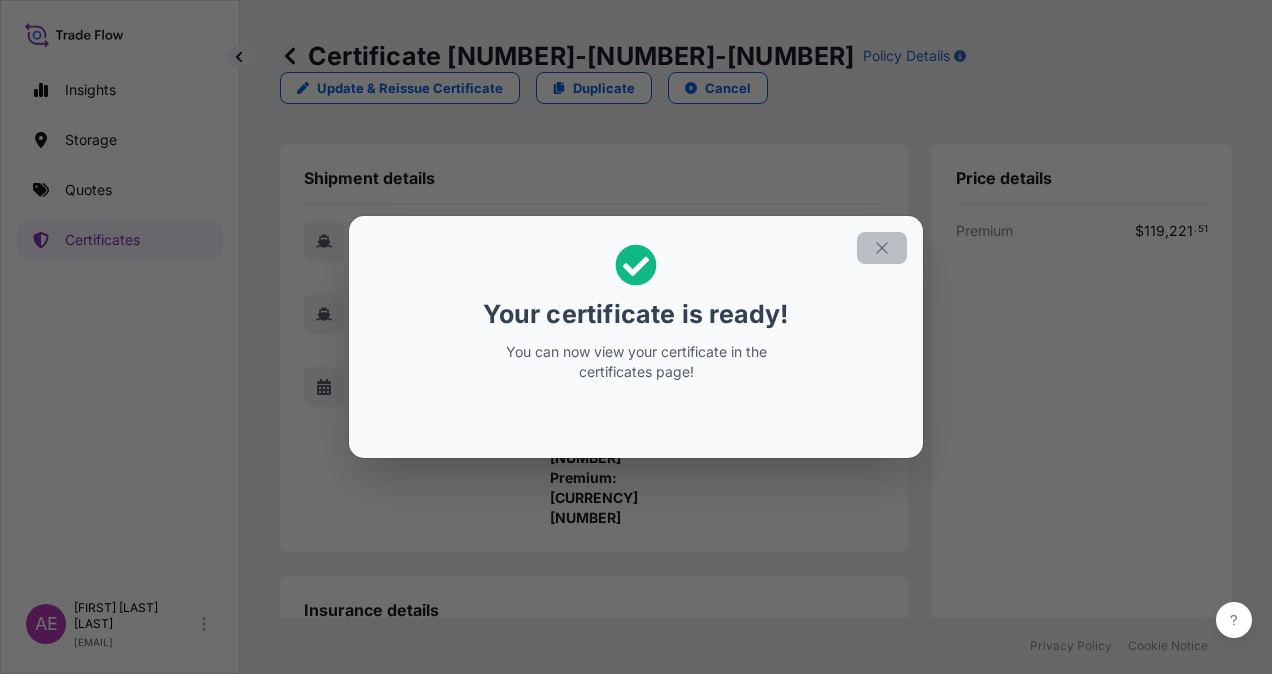 click 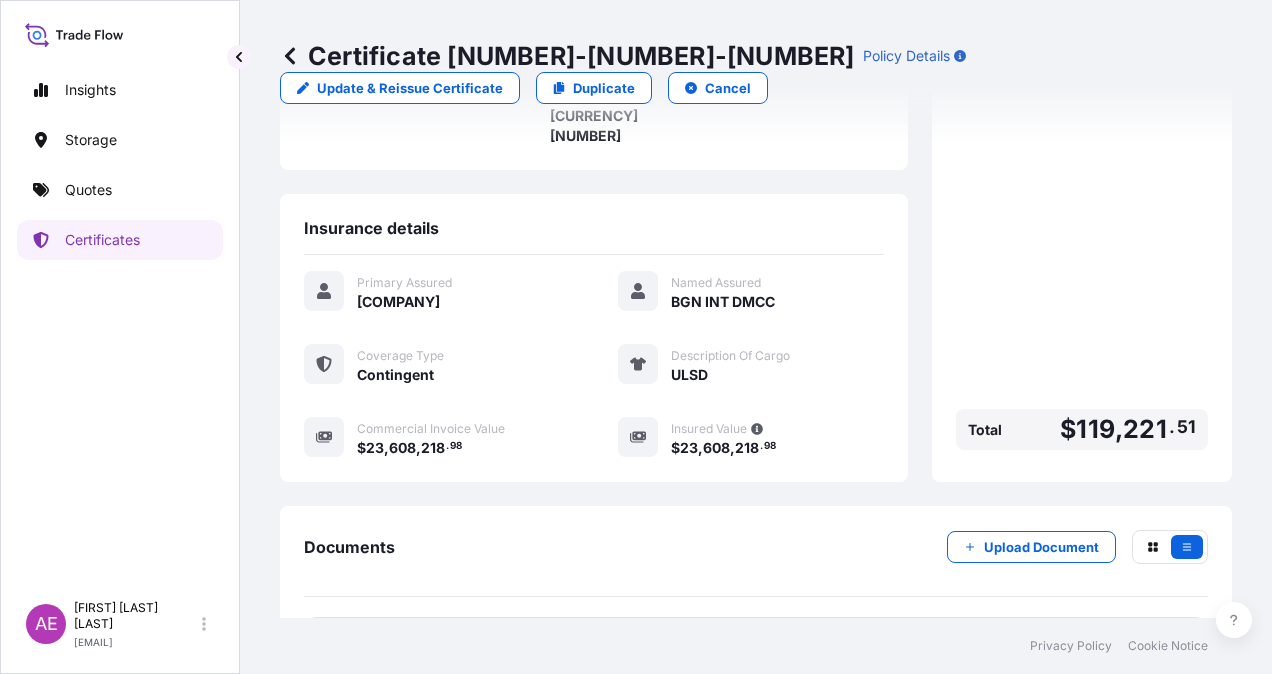 scroll, scrollTop: 421, scrollLeft: 0, axis: vertical 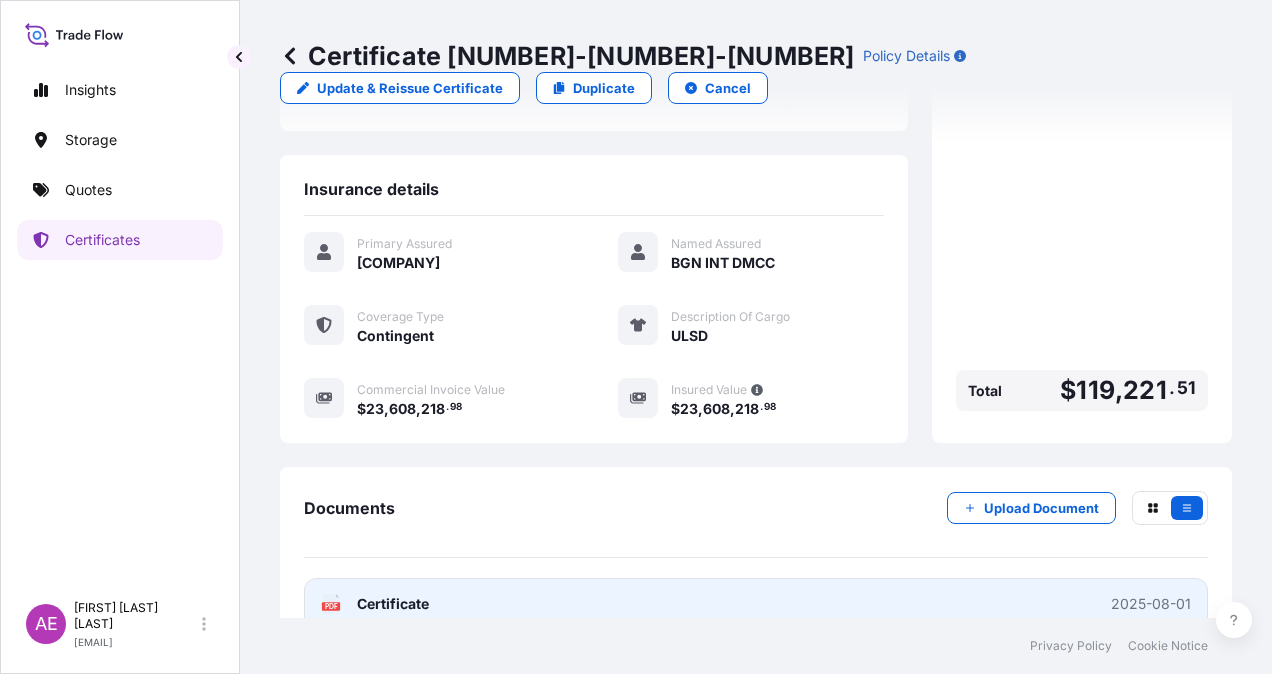 click on "Certificate" at bounding box center [393, 604] 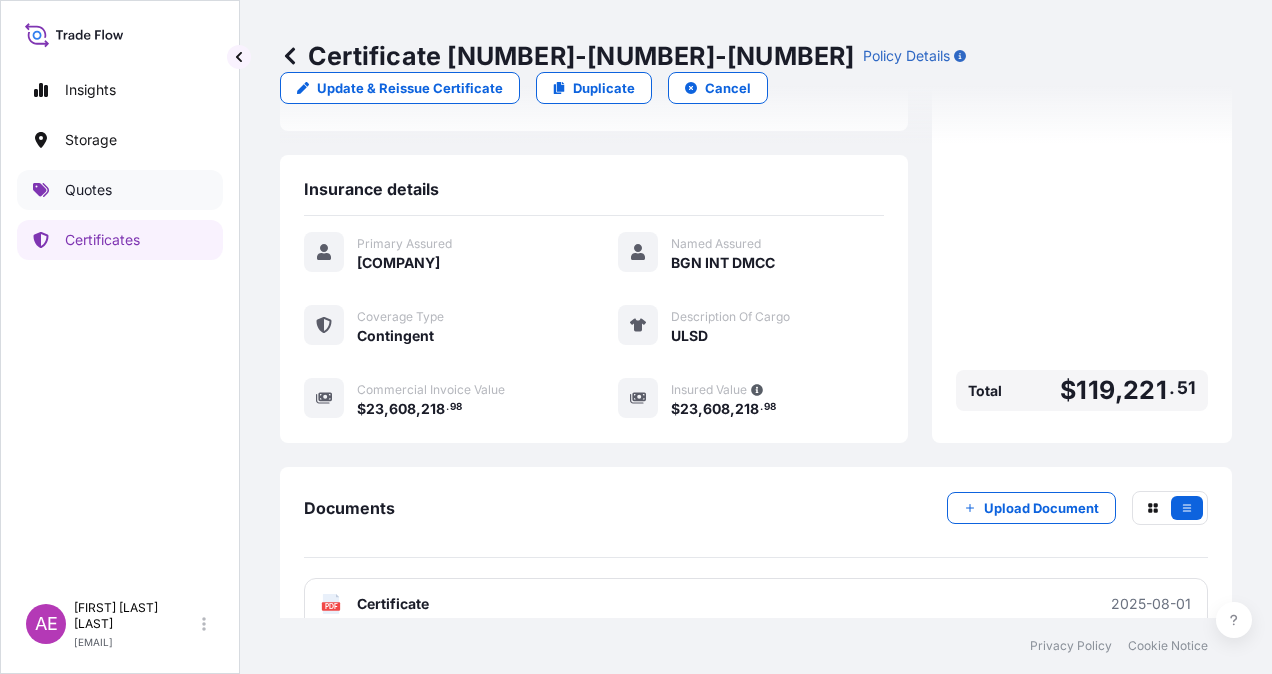 click on "Quotes" at bounding box center [88, 190] 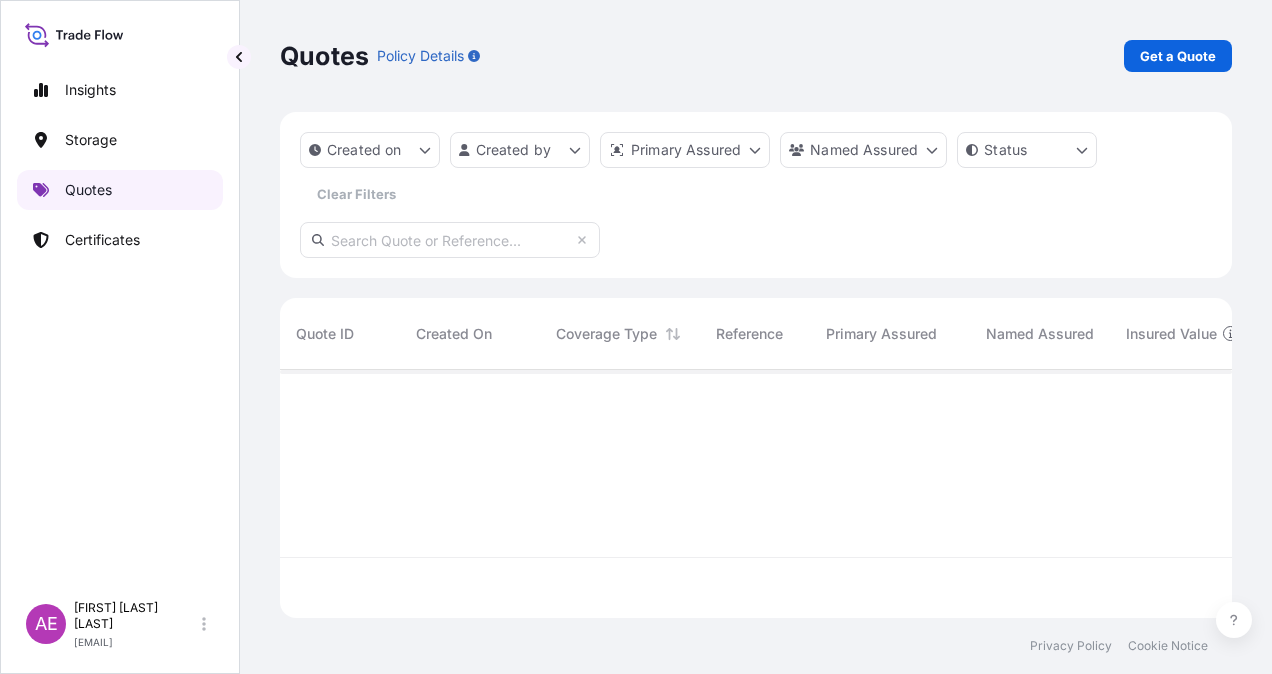 scroll, scrollTop: 0, scrollLeft: 0, axis: both 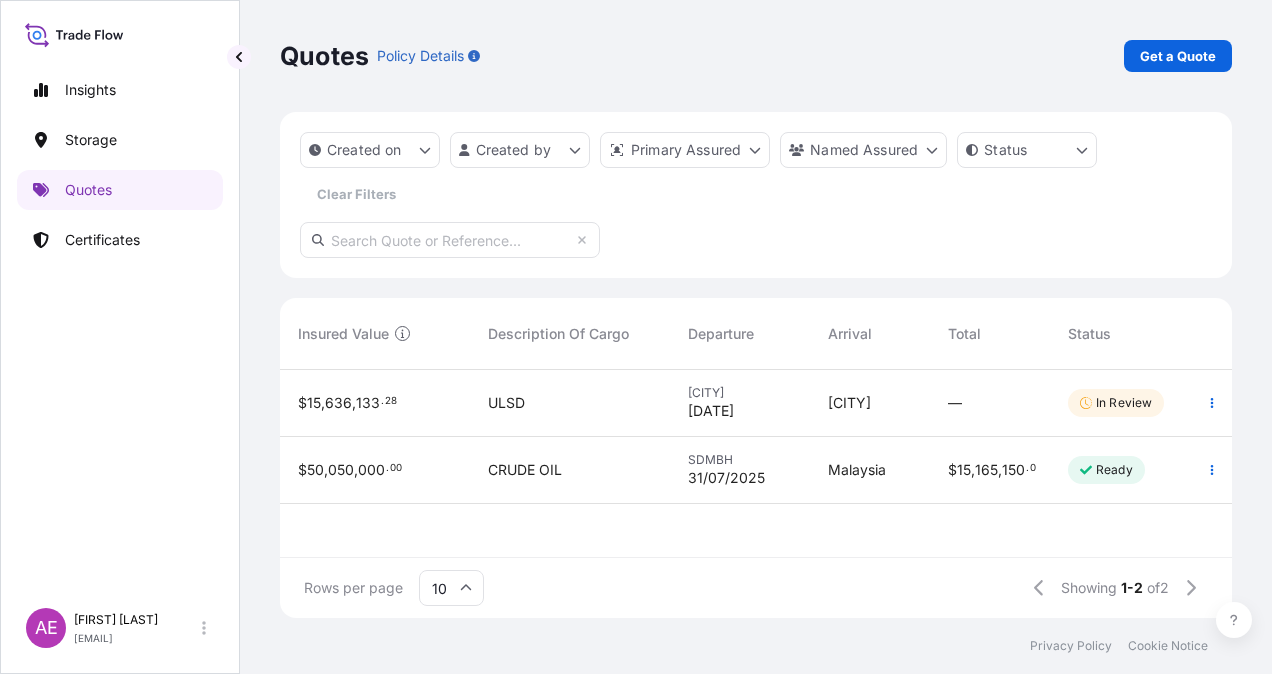 drag, startPoint x: 946, startPoint y: 541, endPoint x: 1184, endPoint y: 534, distance: 238.10292 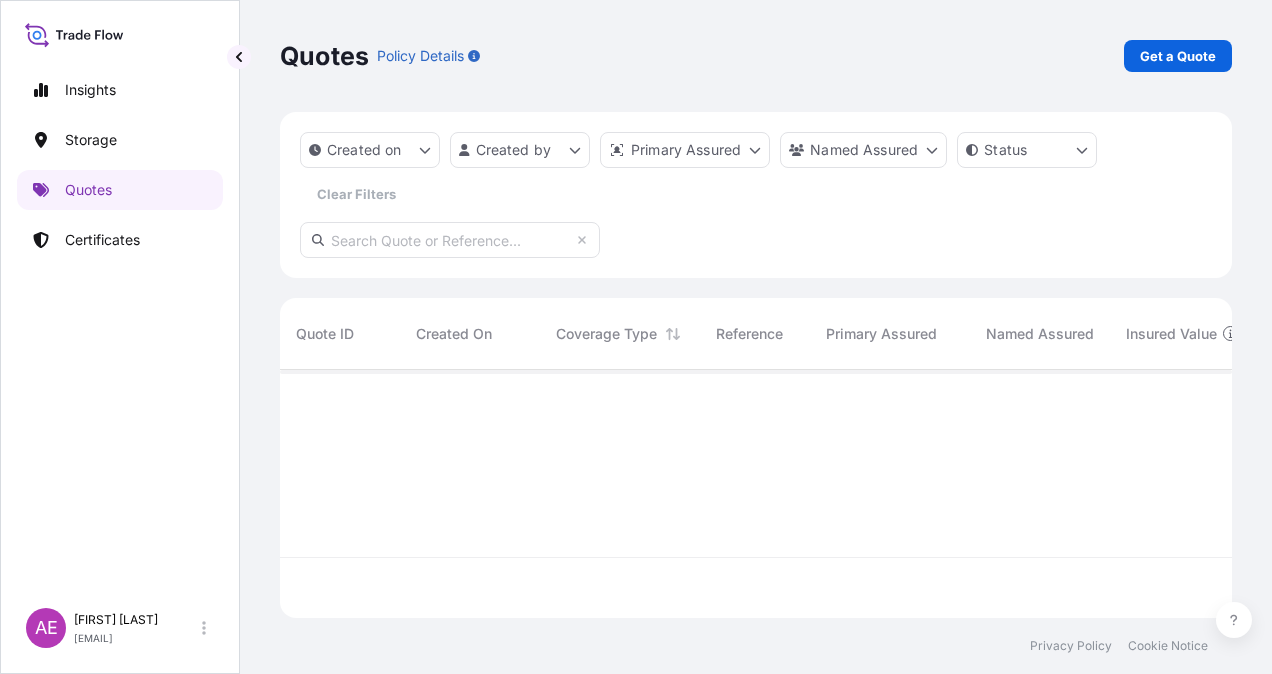 scroll, scrollTop: 16, scrollLeft: 16, axis: both 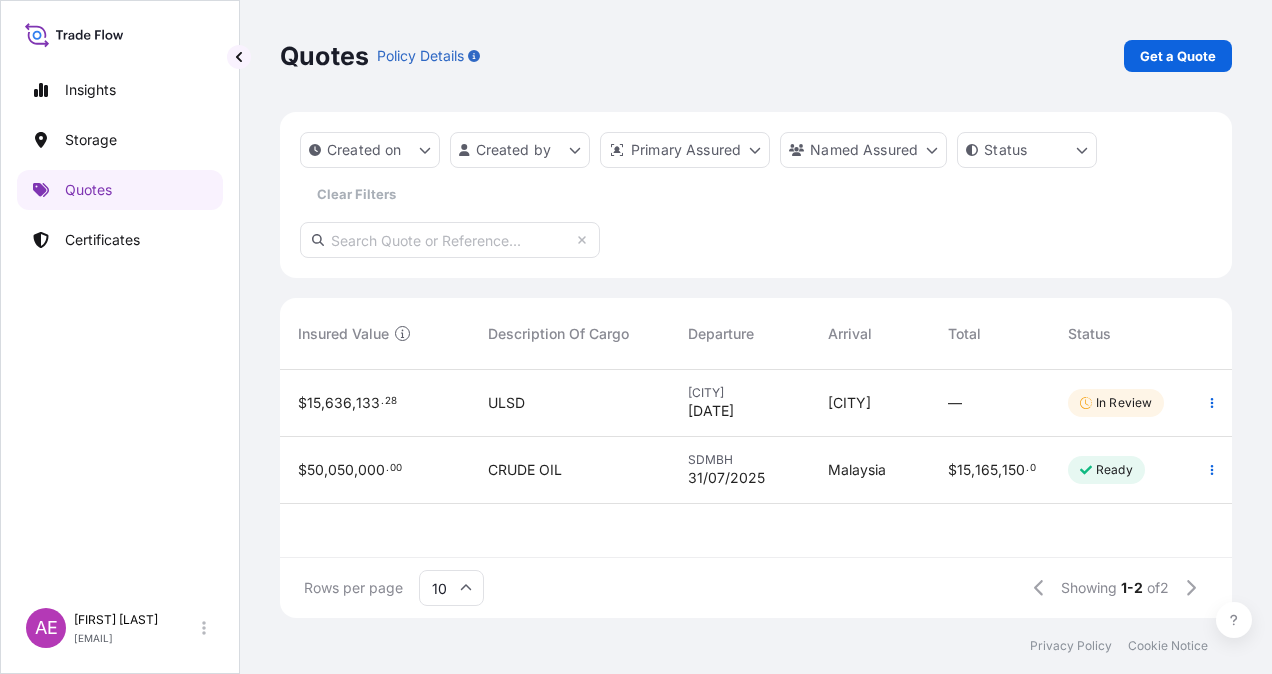 click on "Ready" at bounding box center [1106, 470] 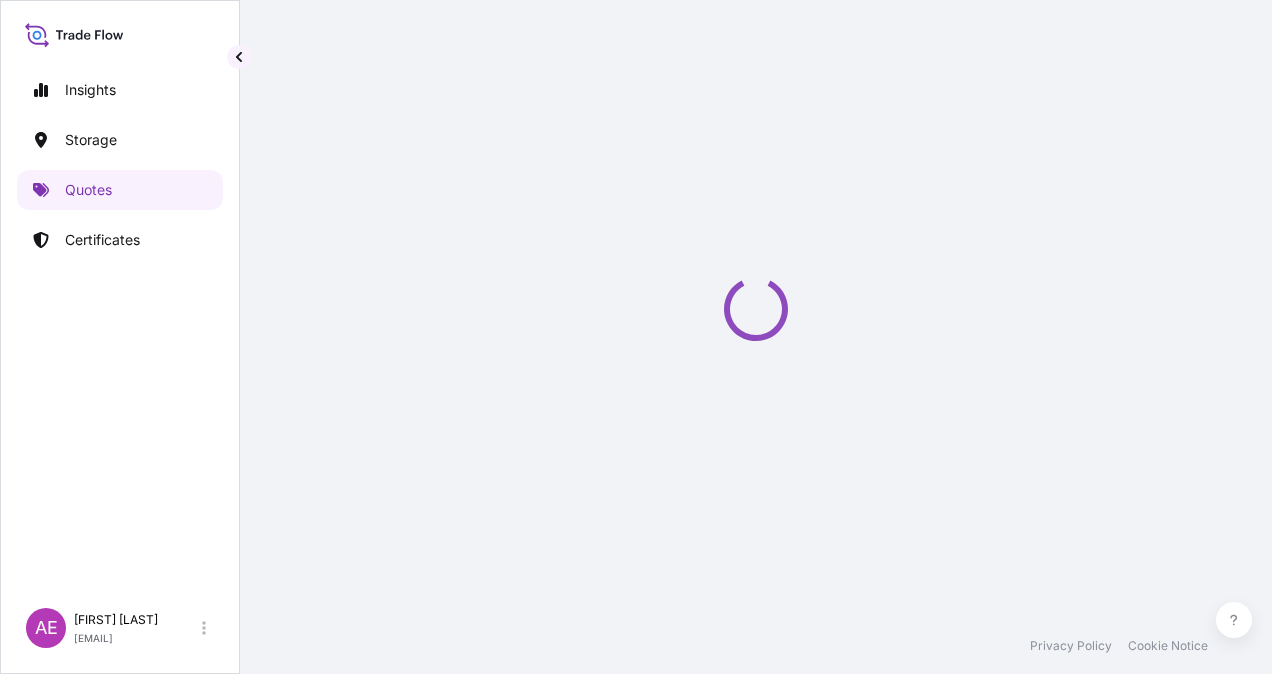 select on "Ocean Vessel" 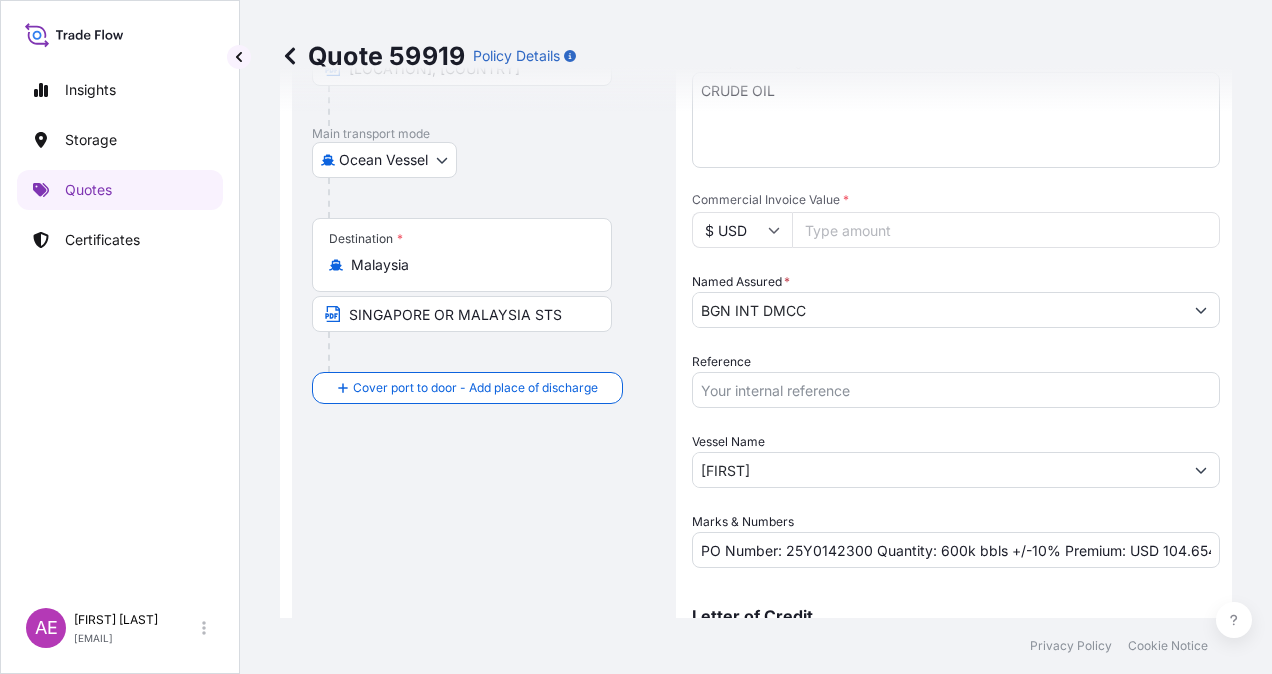 scroll, scrollTop: 0, scrollLeft: 0, axis: both 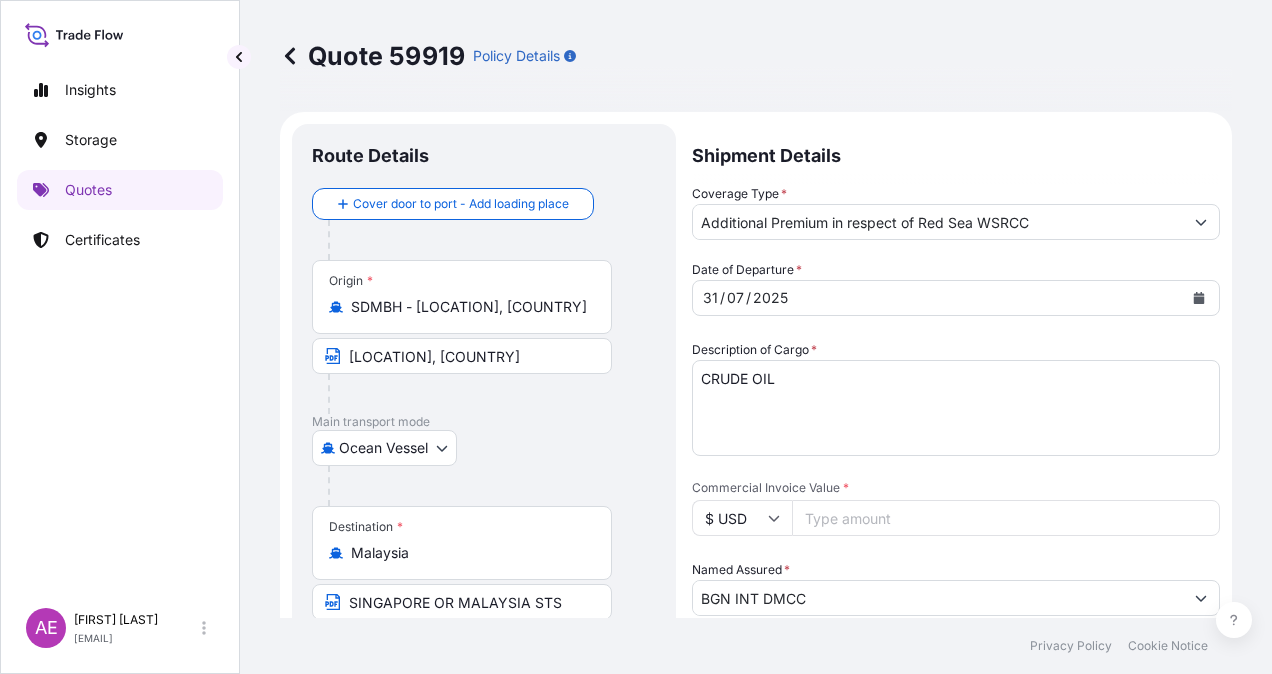click 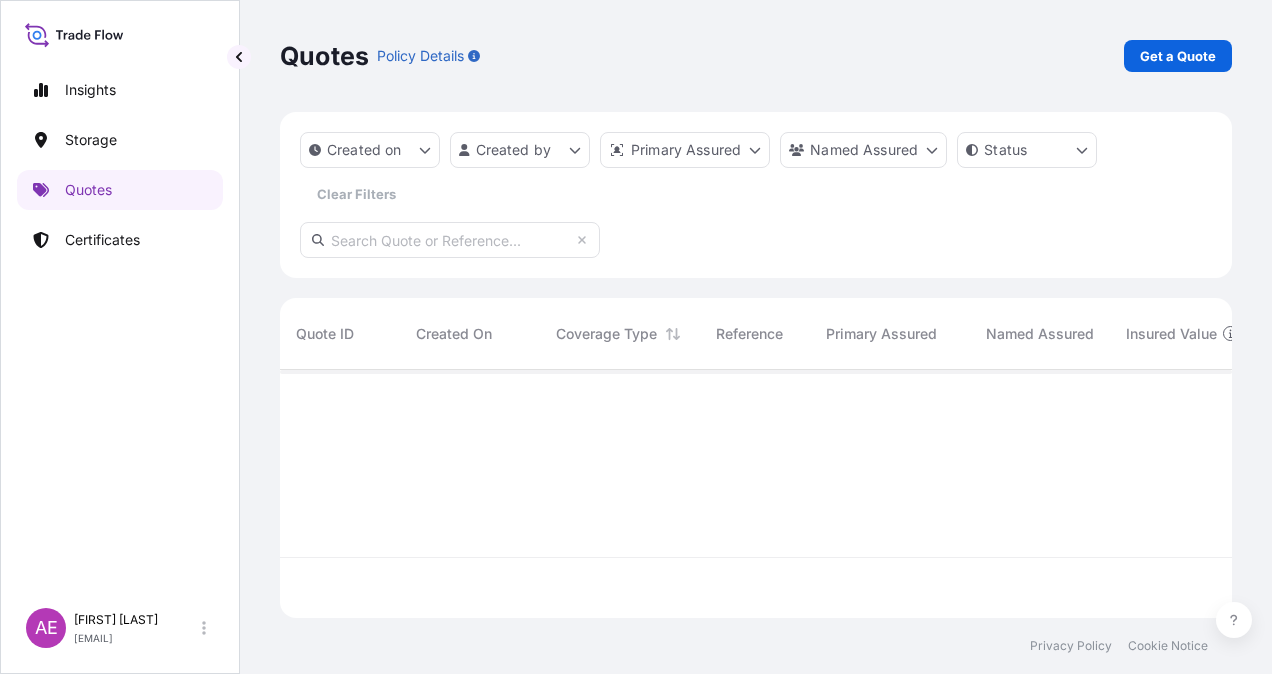 scroll, scrollTop: 16, scrollLeft: 16, axis: both 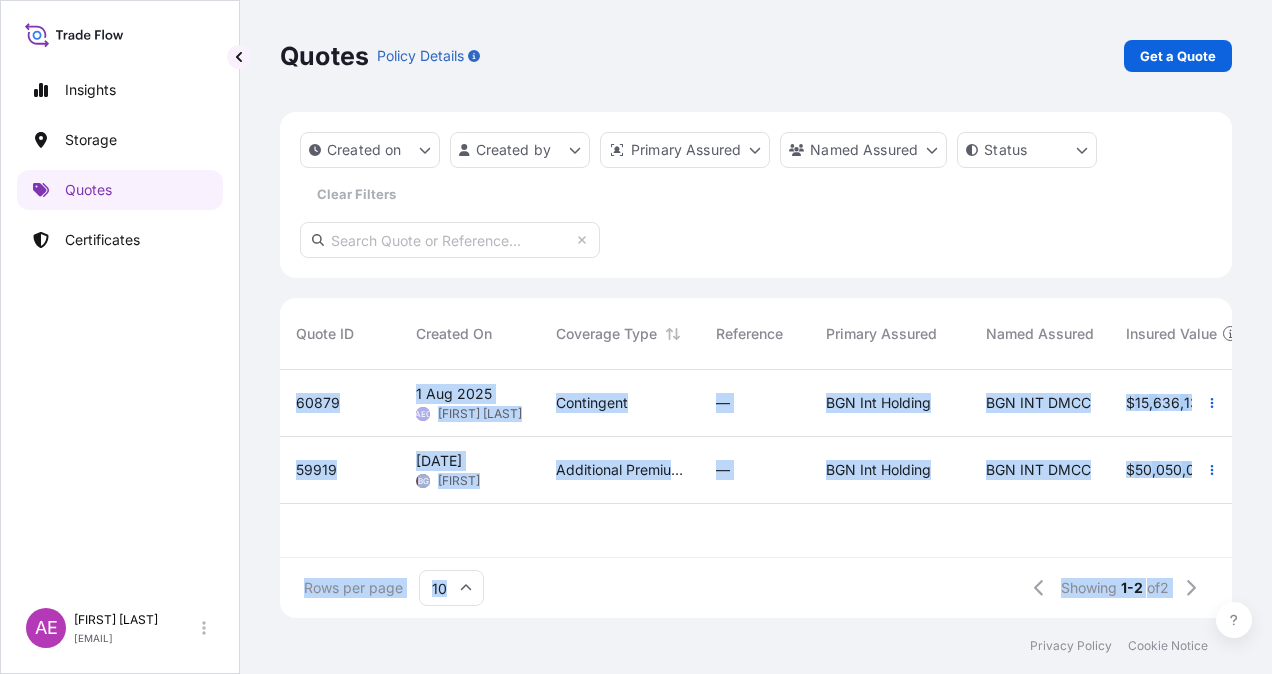 drag, startPoint x: 621, startPoint y: 541, endPoint x: 1275, endPoint y: 566, distance: 654.47766 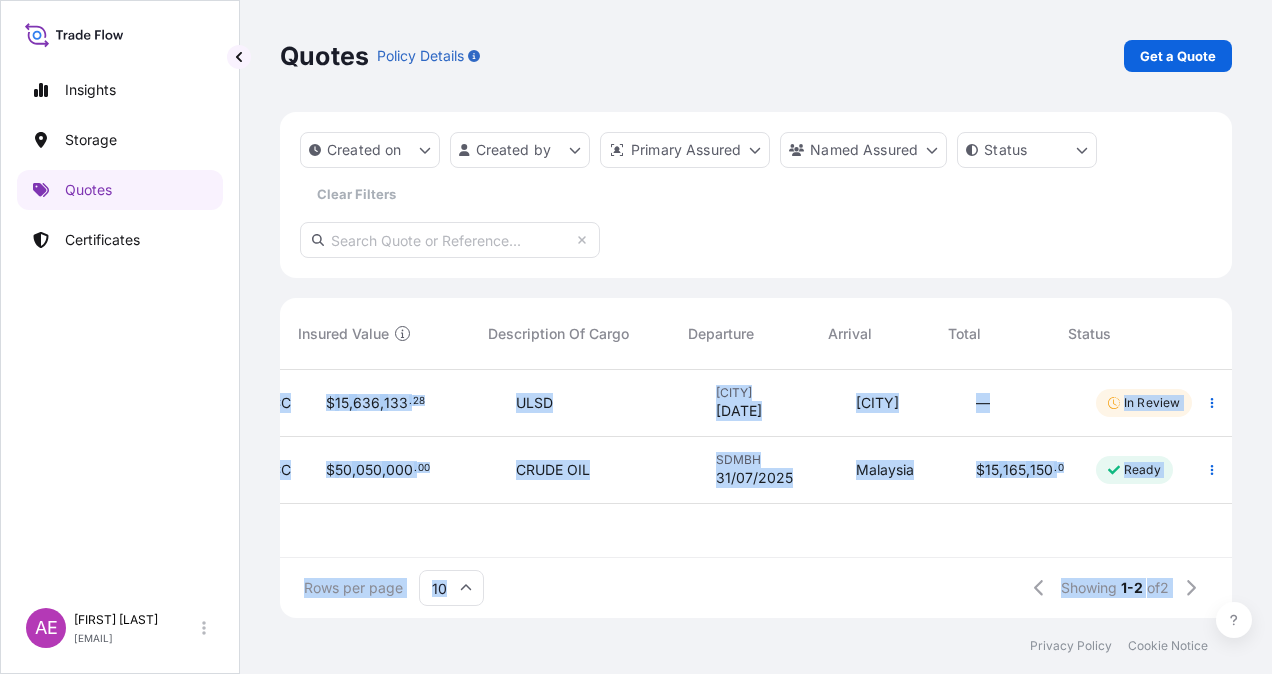 scroll, scrollTop: 0, scrollLeft: 828, axis: horizontal 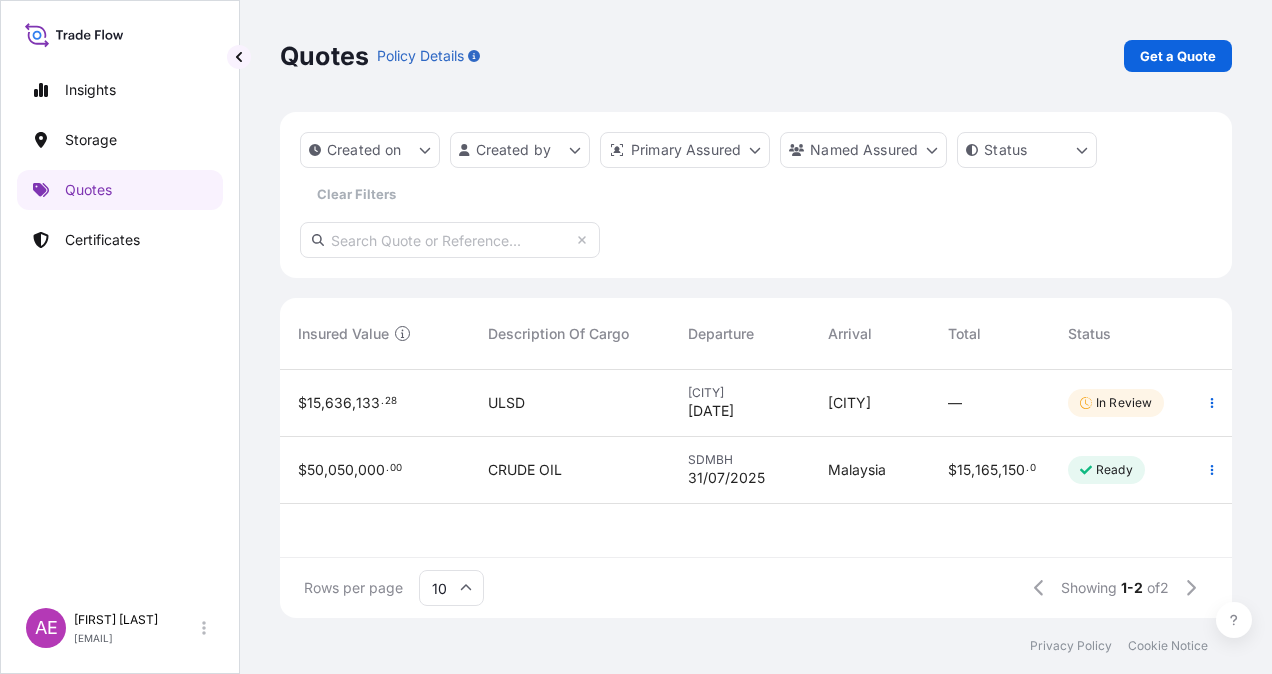 click on "Created on Created by Primary Assured Named Assured Status Clear Filters Quote ID Created On Coverage Type Reference Primary Assured Named Assured Insured Value Description Of Cargo Departure Arrival Total Status 60879 1 Aug 2025 AEO Alp Eren Okur Contingent — BGN Int Holding BGN INT DMCC $ 15 , 636 , 133 . 28 ULSD
Sarroch 17/05/2025 Tangier — In Review 59919 28 Jul 2025 BG Berkay Gorucu Additional Premium in respect of Red Sea WSRCC — BGN Int Holding BGN INT DMCC $ 50 , 050 , 000 . 00 CRUDE OIL
SDMBH 31/07/2025 Malaysia $ 15 , 165 , 150 . 00 Ready Rows per page 10 Showing 1-2 of  2" at bounding box center [756, 365] 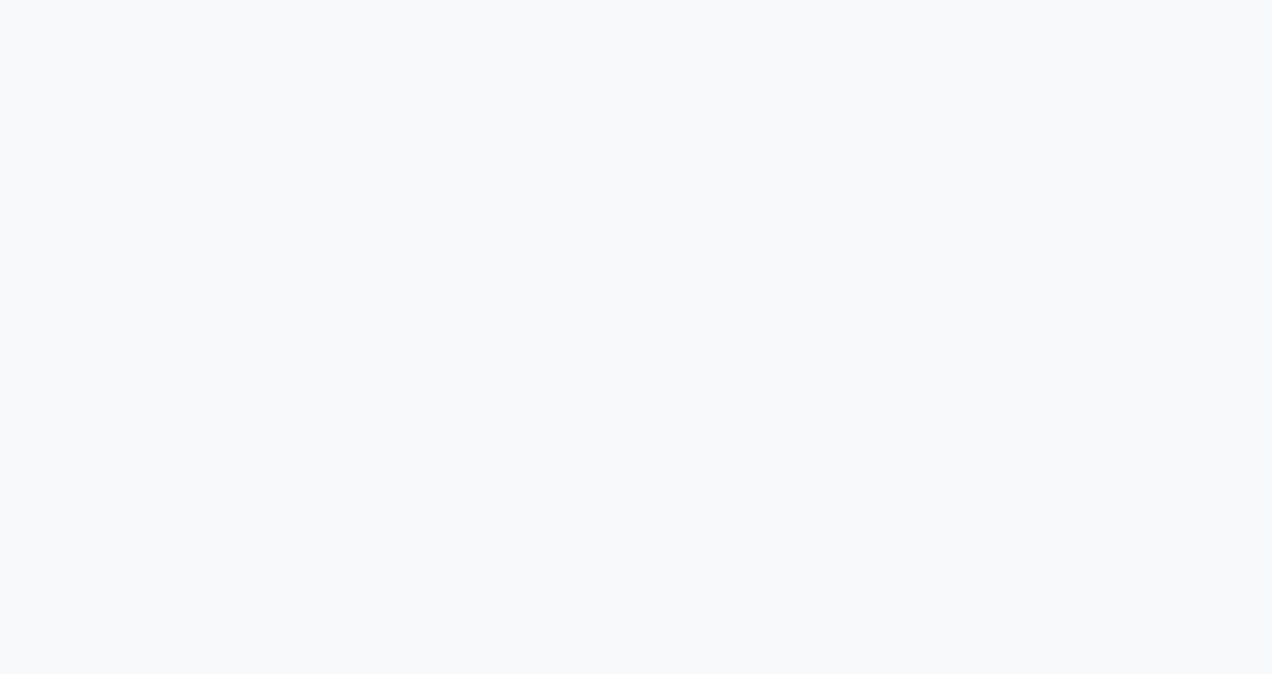 scroll, scrollTop: 0, scrollLeft: 0, axis: both 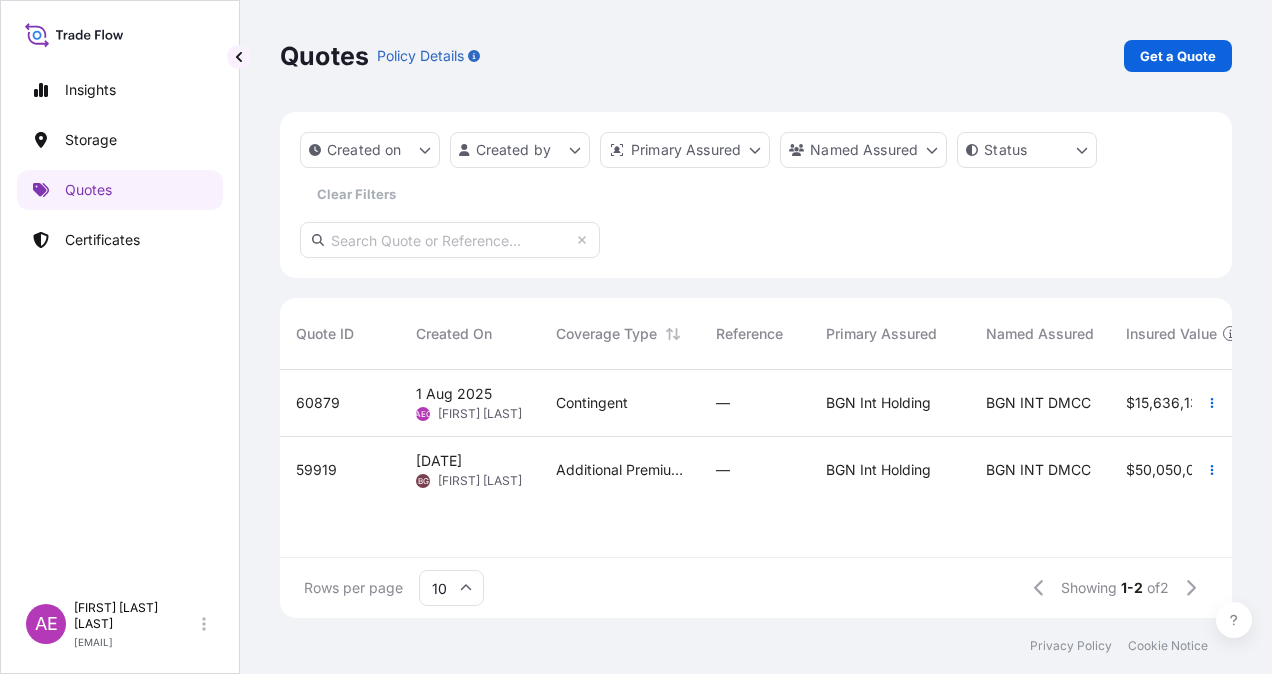 click on "[NUMBER] [DATE] AEO [FIRST] [LAST] Contingent — BGN Int Holding BGN INT DMCC $ 15 , 636 , 133 . 28 ULSD
[CITY] [DATE] [CITY] — In Review [NUMBER] [DATE] BG [FIRST] [LAST] Additional Premium in respect of Red Sea WSRCC — BGN Int Holding BGN INT DMCC $ 50 , 050 , 000 . 00 CRUDE OIL
SDMBH [DATE] [COUNTRY] $ 15 , 165 , 150 . 00 Ready" at bounding box center (756, 463) 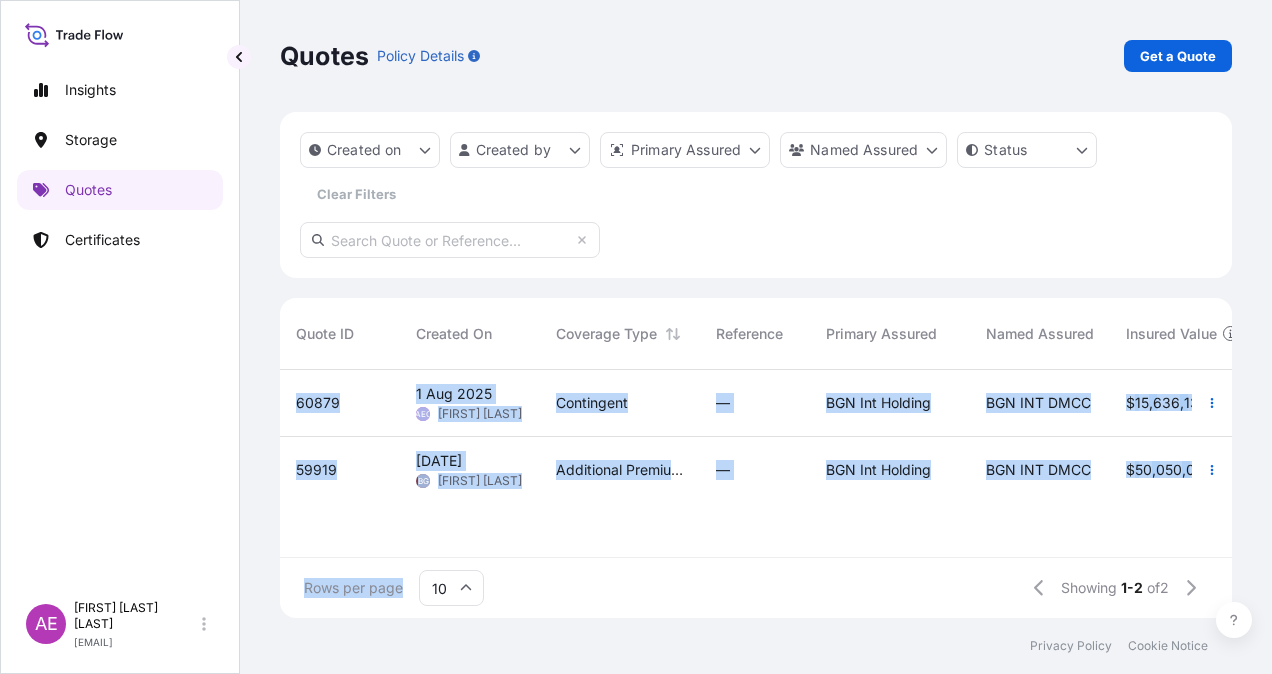 drag, startPoint x: 687, startPoint y: 558, endPoint x: 745, endPoint y: 551, distance: 58.420887 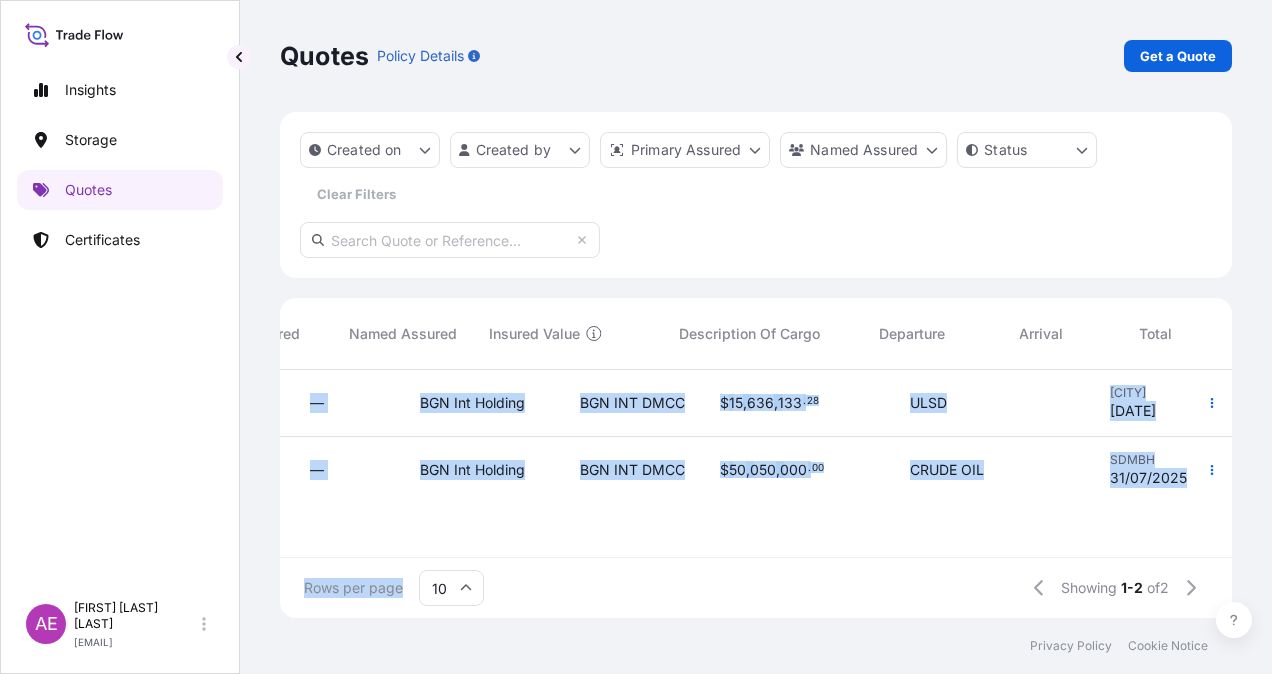scroll, scrollTop: 0, scrollLeft: 828, axis: horizontal 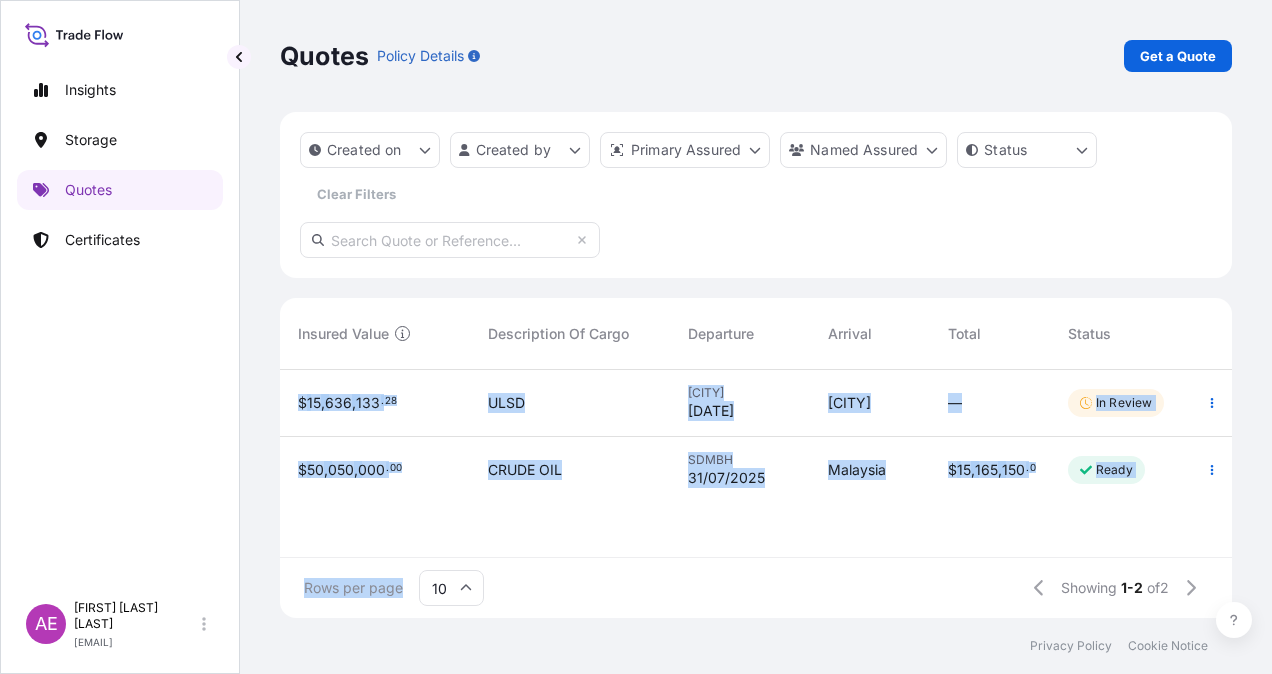 click on "Ready" at bounding box center (1122, 470) 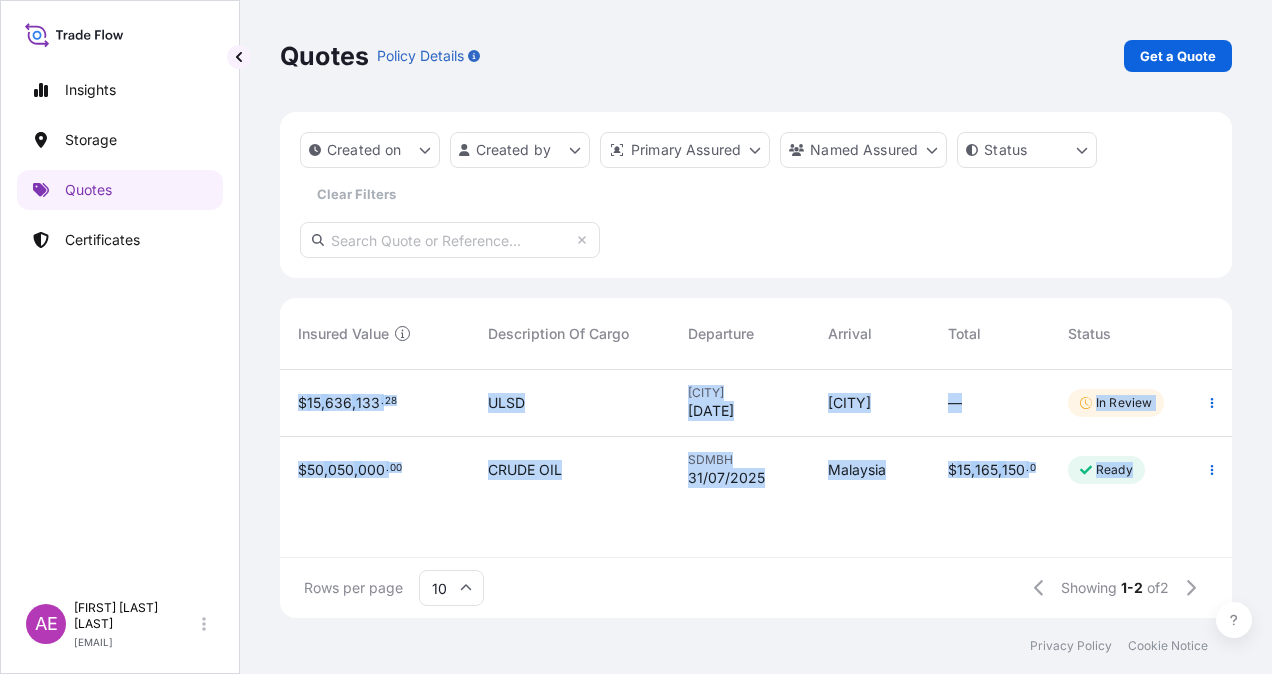 scroll, scrollTop: 16, scrollLeft: 16, axis: both 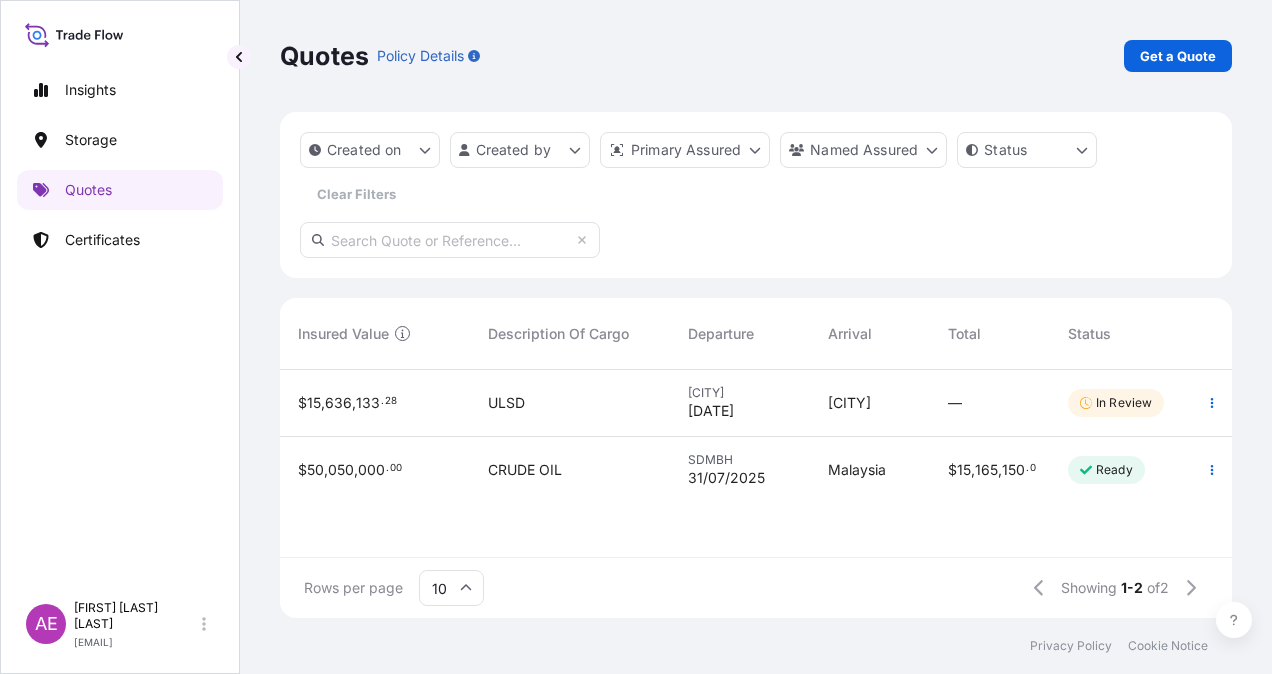 click on "Created on Created by Primary Assured Named Assured Status Clear Filters" at bounding box center [756, 195] 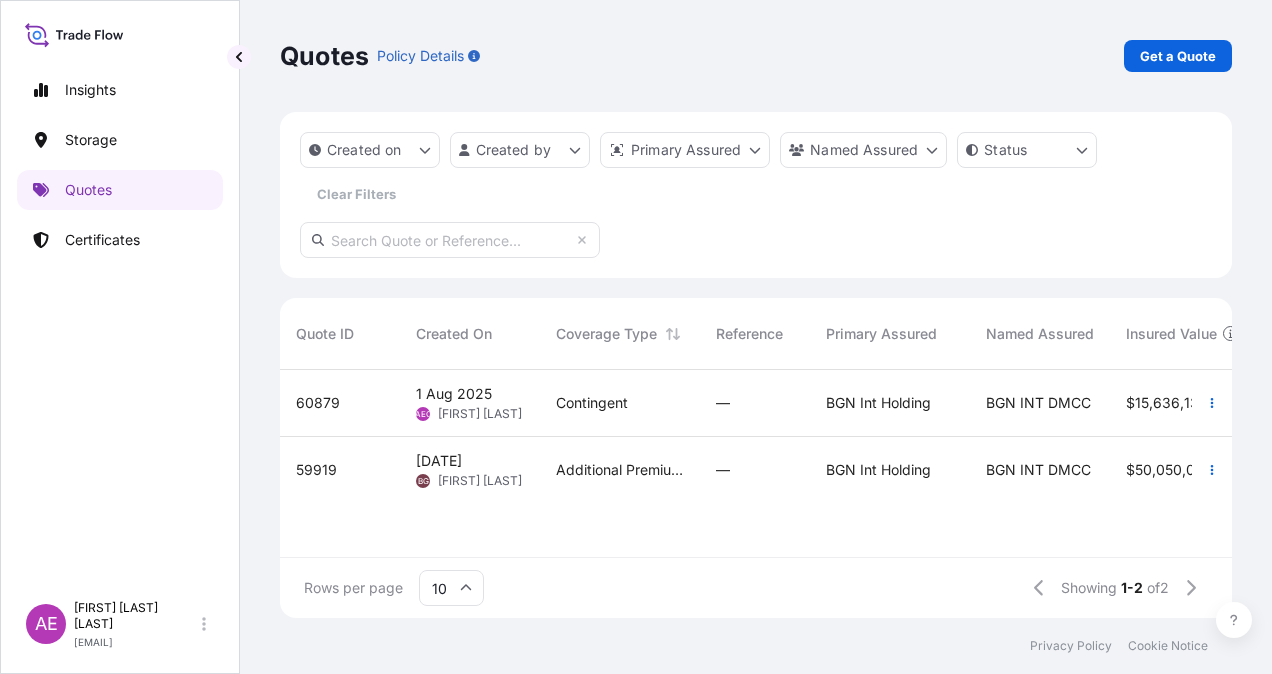 scroll, scrollTop: 0, scrollLeft: 828, axis: horizontal 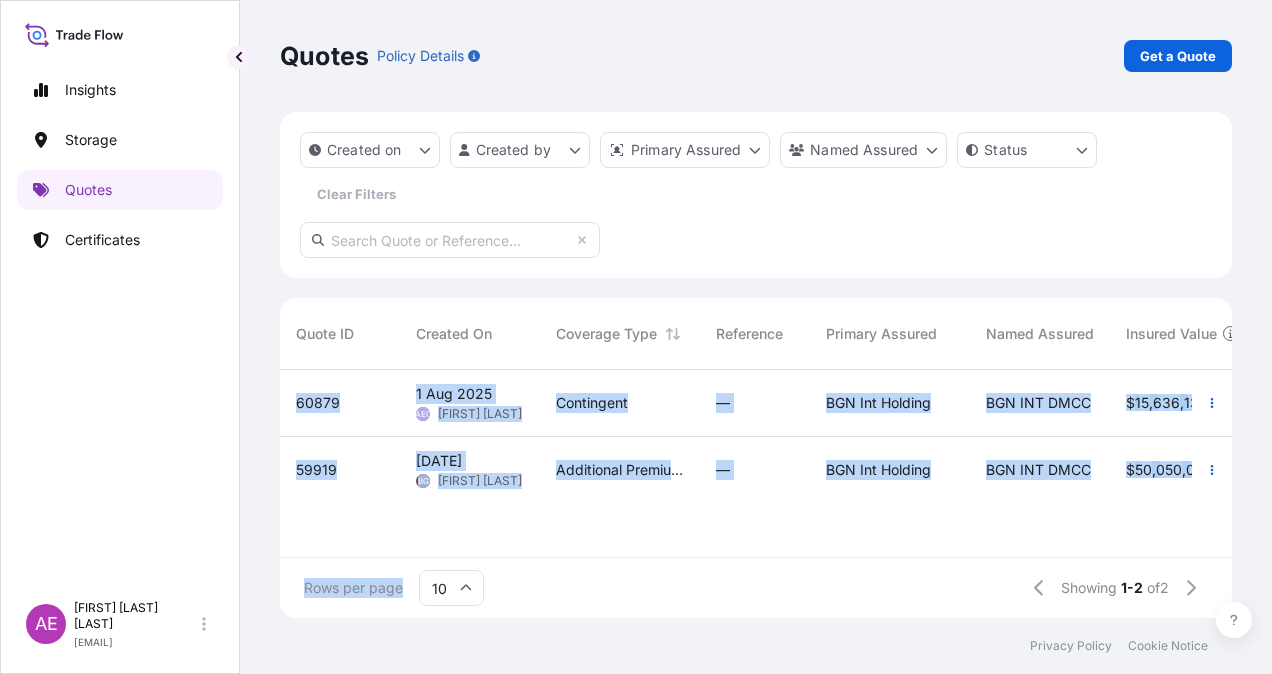 drag, startPoint x: 743, startPoint y: 562, endPoint x: 1240, endPoint y: 554, distance: 497.0644 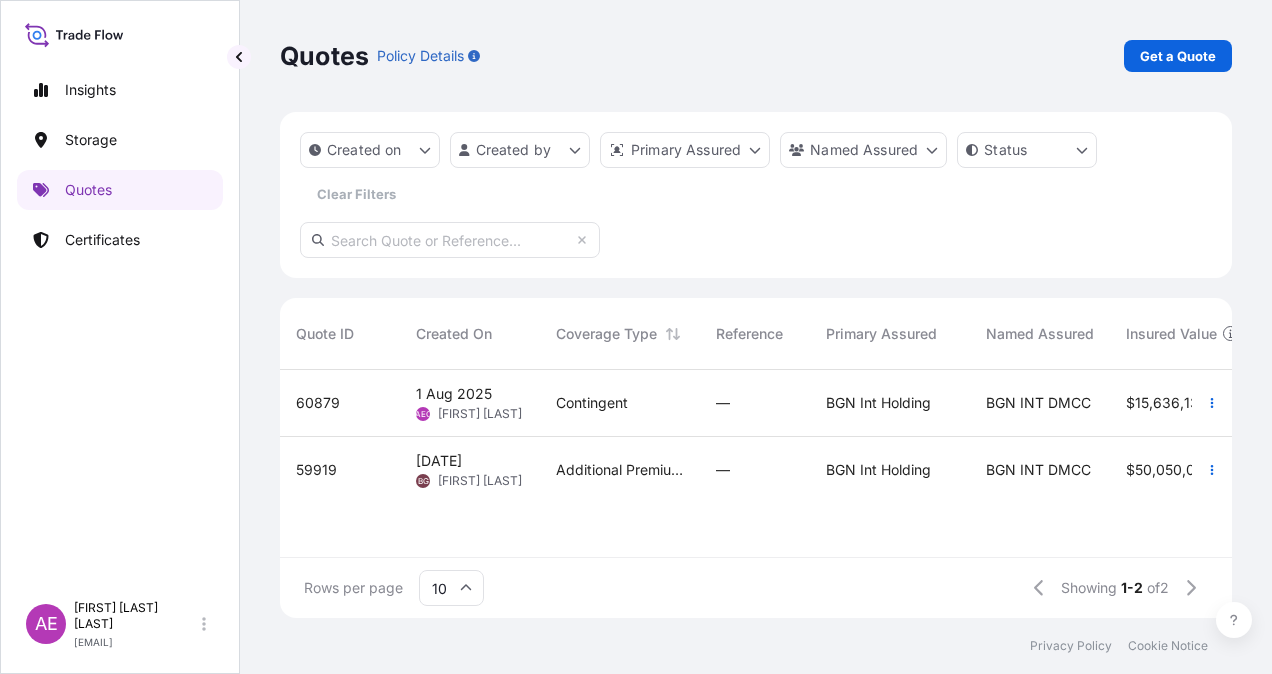 click on "Rows per page 10 Showing 1-2 of  2" at bounding box center [756, 588] 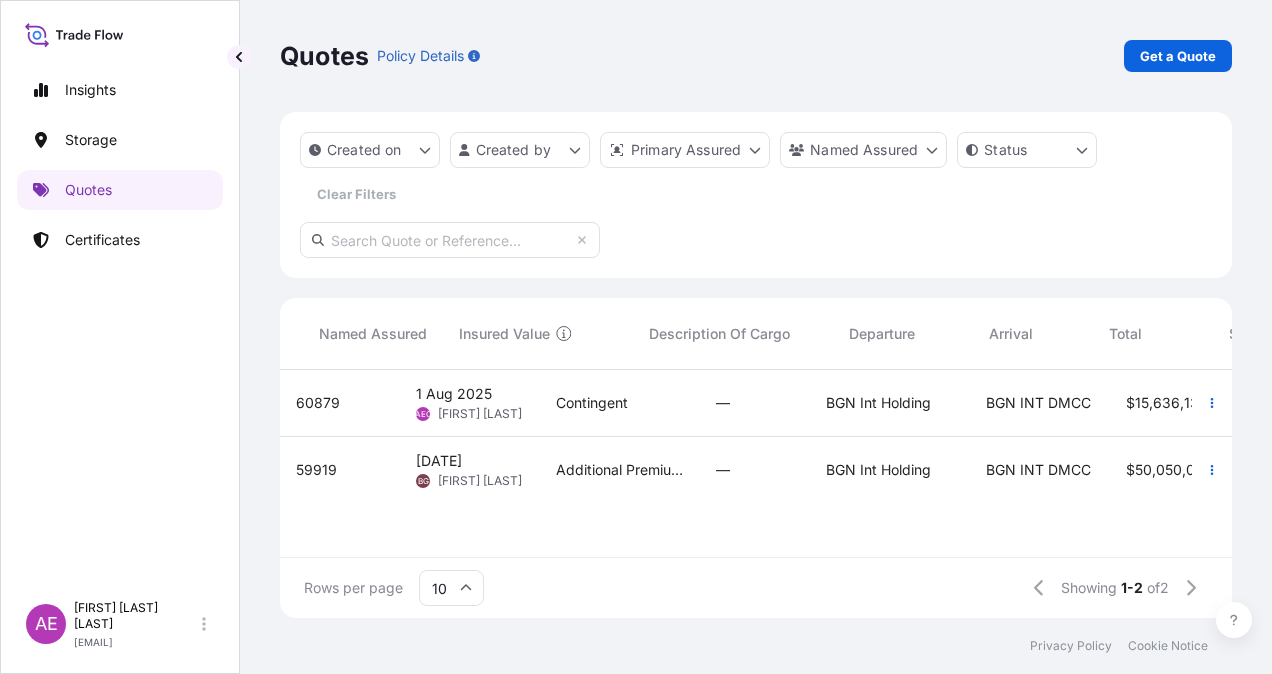 scroll, scrollTop: 0, scrollLeft: 828, axis: horizontal 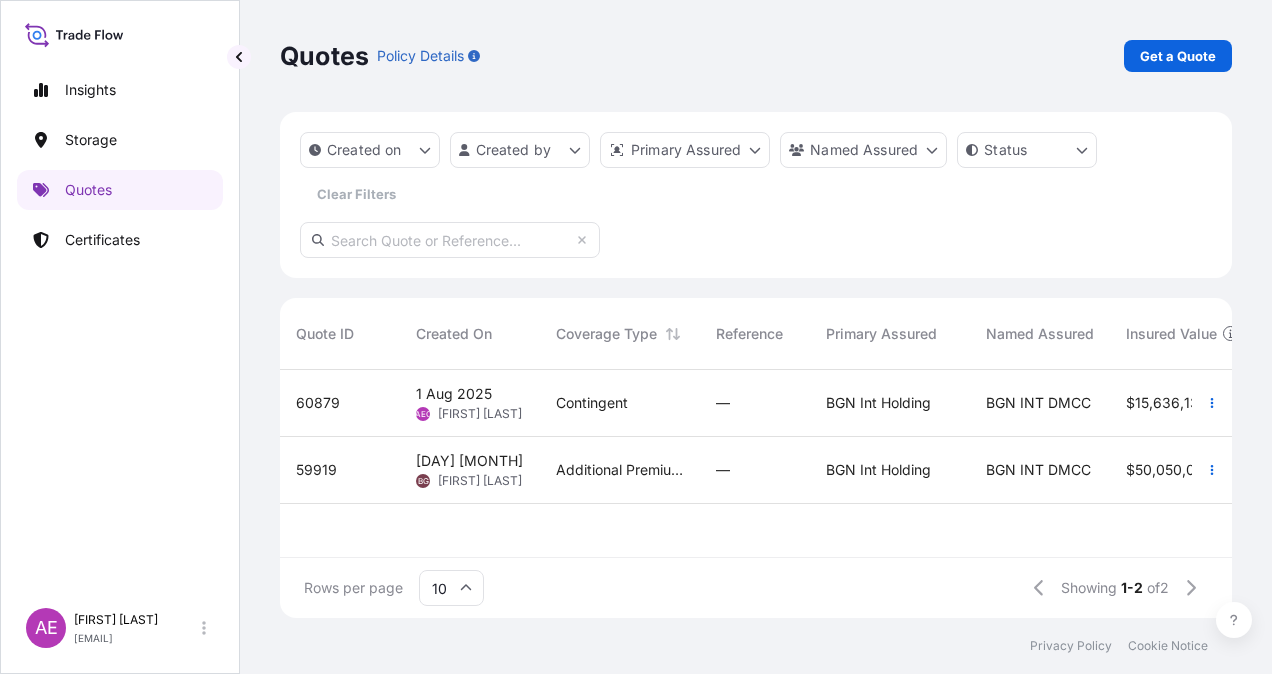 click on "Certificate [NUMBER] [YEAR] [DAY] [MONTH] [FIRST] [LAST] Contingent — BGN Int Holding BGN INT DMCC $ [PRICE] ULSD
[CITY] [MONTH]/[DAY]/[YEAR] [CITY] $ [PRICE] Ready [NUMBER] [DAY] [MONTH] [YEAR] BG [FIRST] [LAST] Additional Premium in respect of Red Sea WSRCC — BGN Int Holding BGN INT DMCC $ [PRICE] CRUDE OIL
SDMBH [MONTH]/[DAY]/[YEAR] [COUNTRY] $ [PRICE] Ready" at bounding box center [1170, 463] 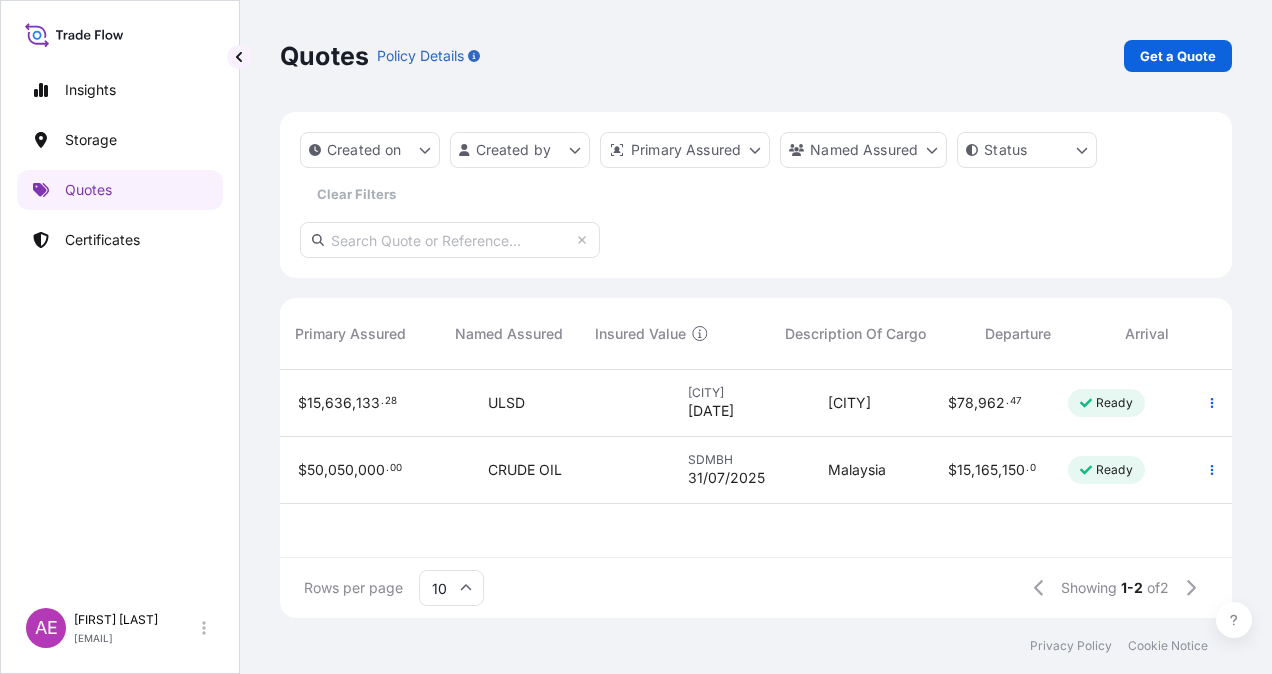 scroll, scrollTop: 0, scrollLeft: 0, axis: both 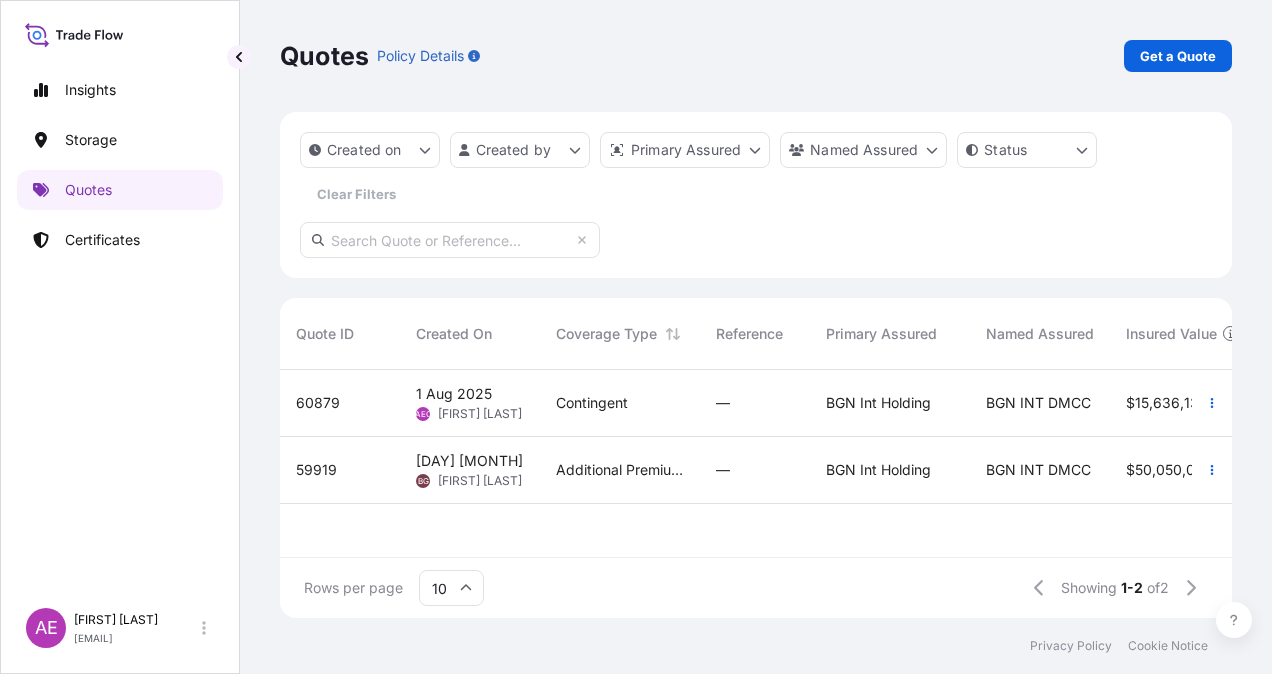 click on "[DAY] [MONTH] [YEAR] [FIRST] [LAST]" at bounding box center [470, 403] 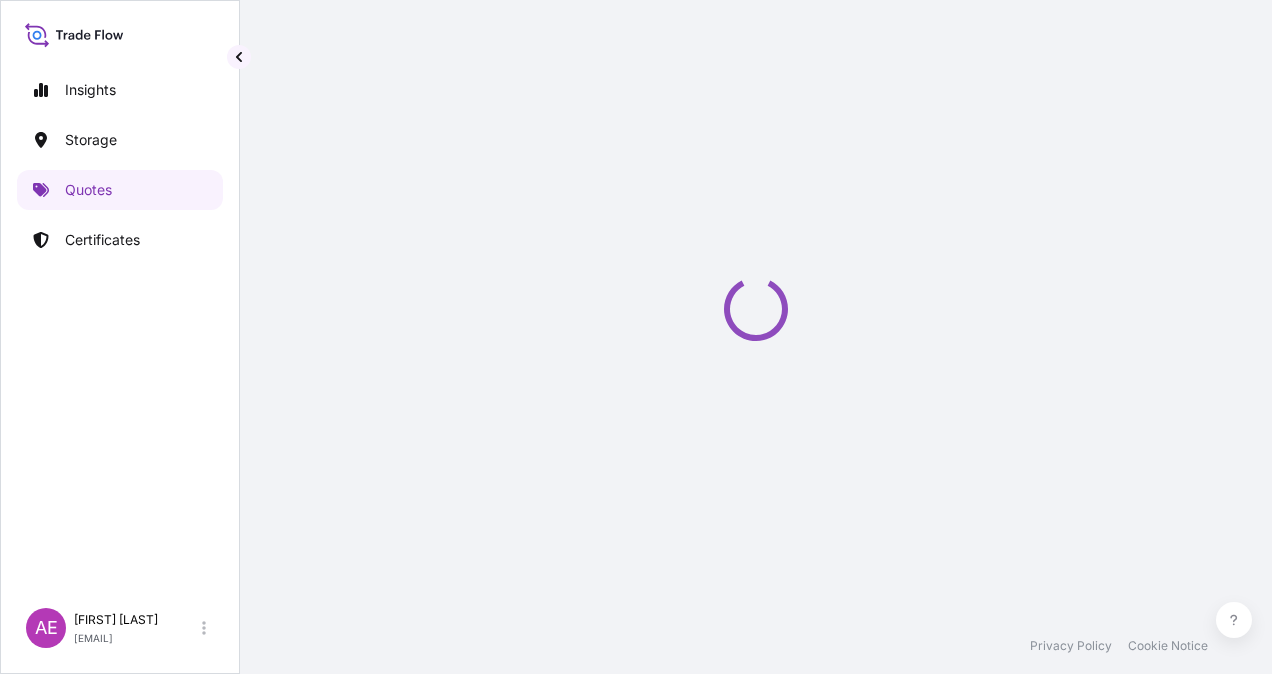 select on "Ocean Vessel" 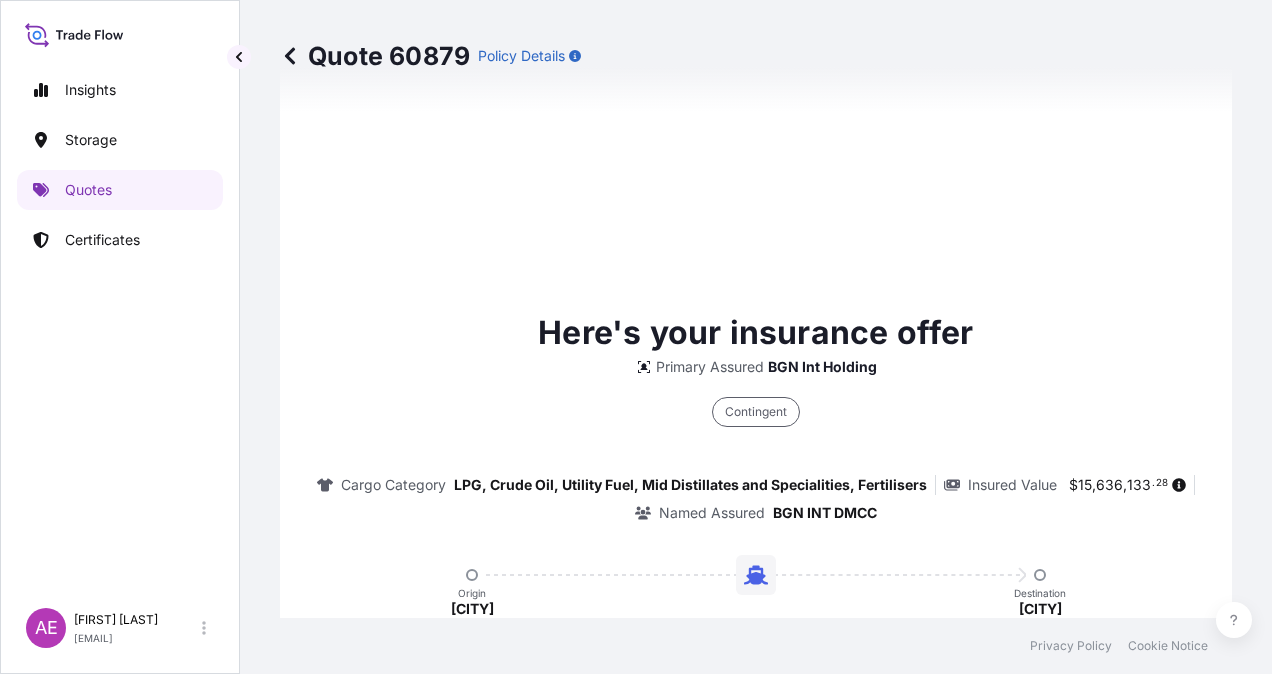 scroll, scrollTop: 1736, scrollLeft: 0, axis: vertical 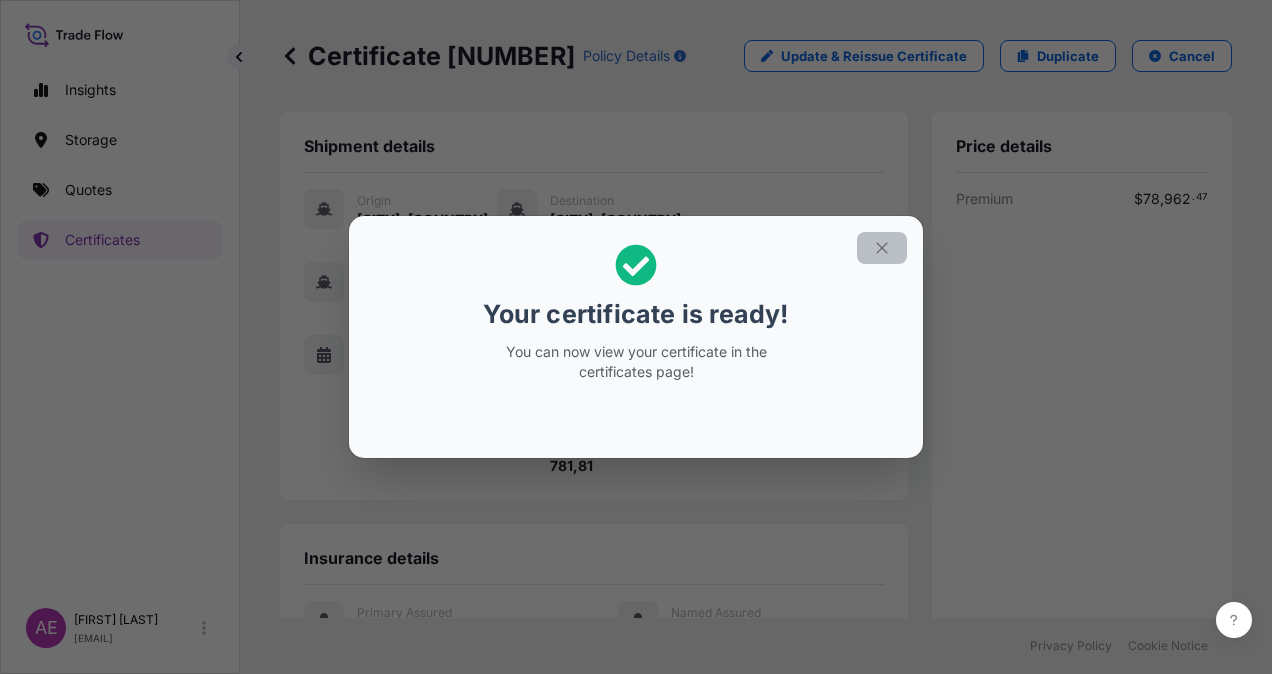click 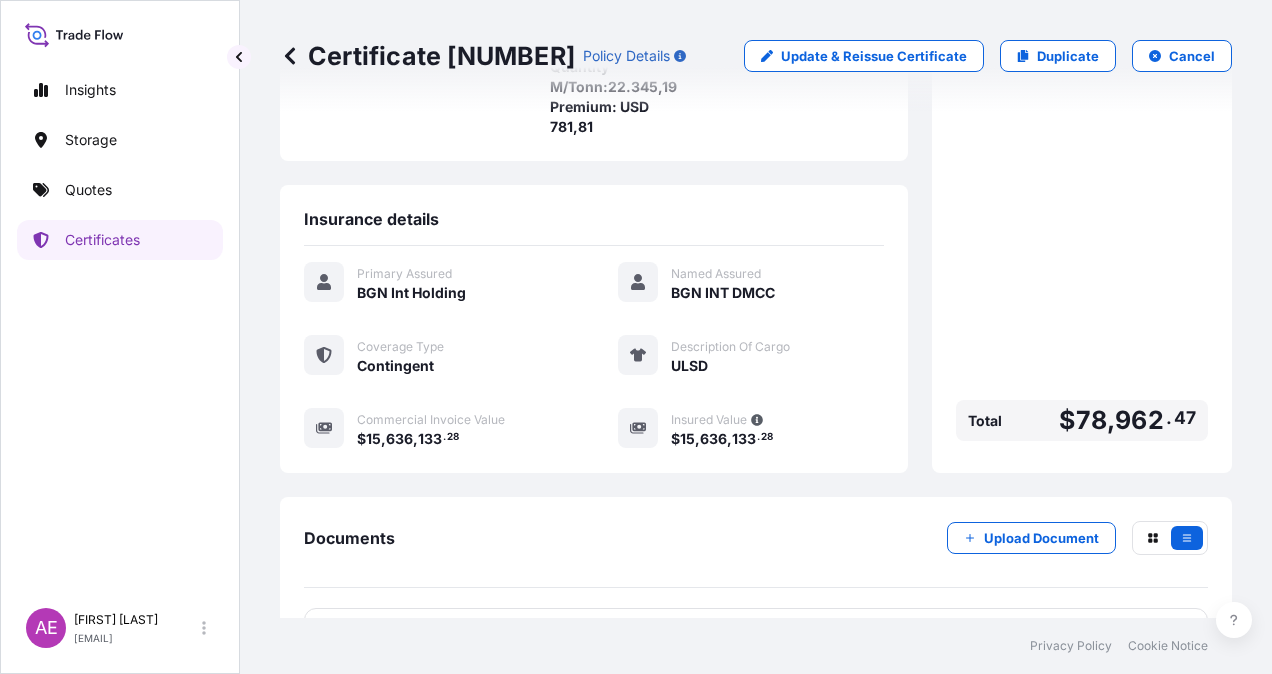 scroll, scrollTop: 401, scrollLeft: 0, axis: vertical 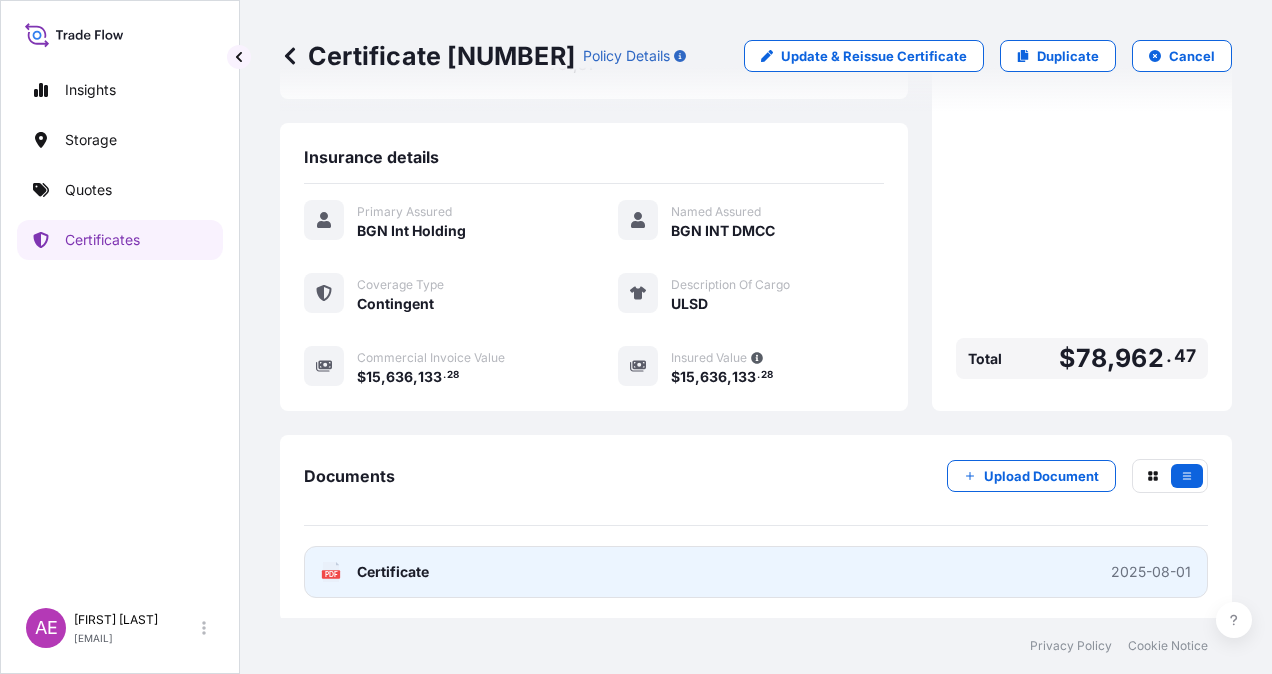 click on "Certificate" at bounding box center [393, 572] 